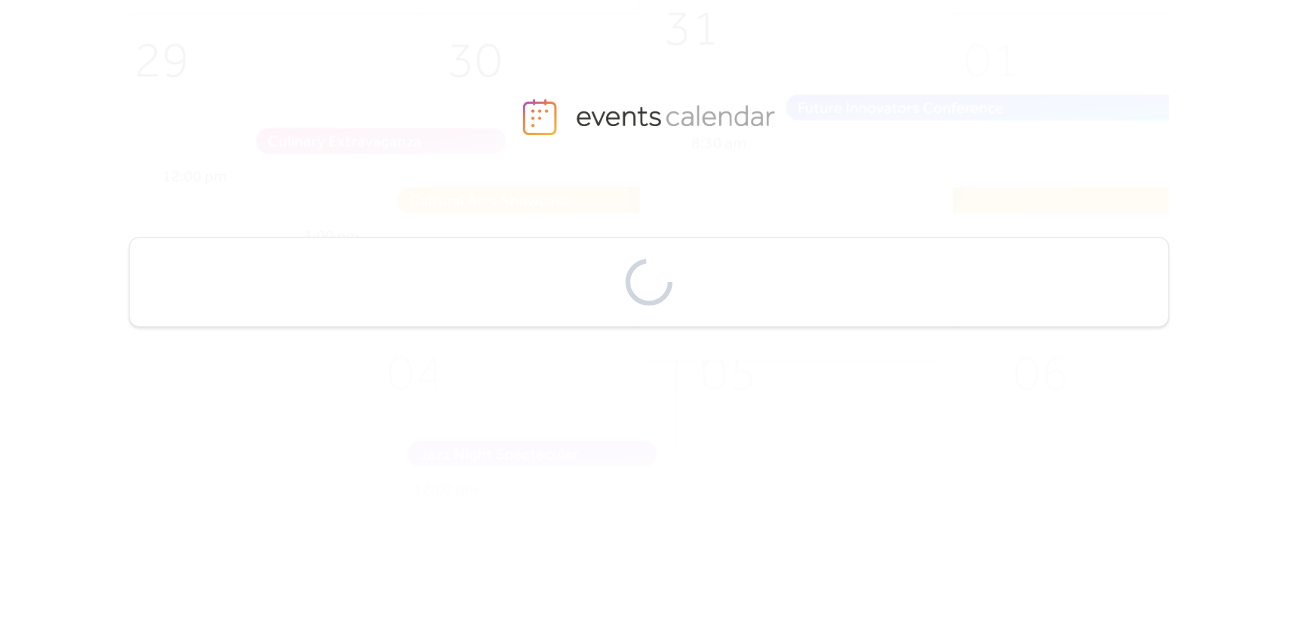 scroll, scrollTop: 0, scrollLeft: 0, axis: both 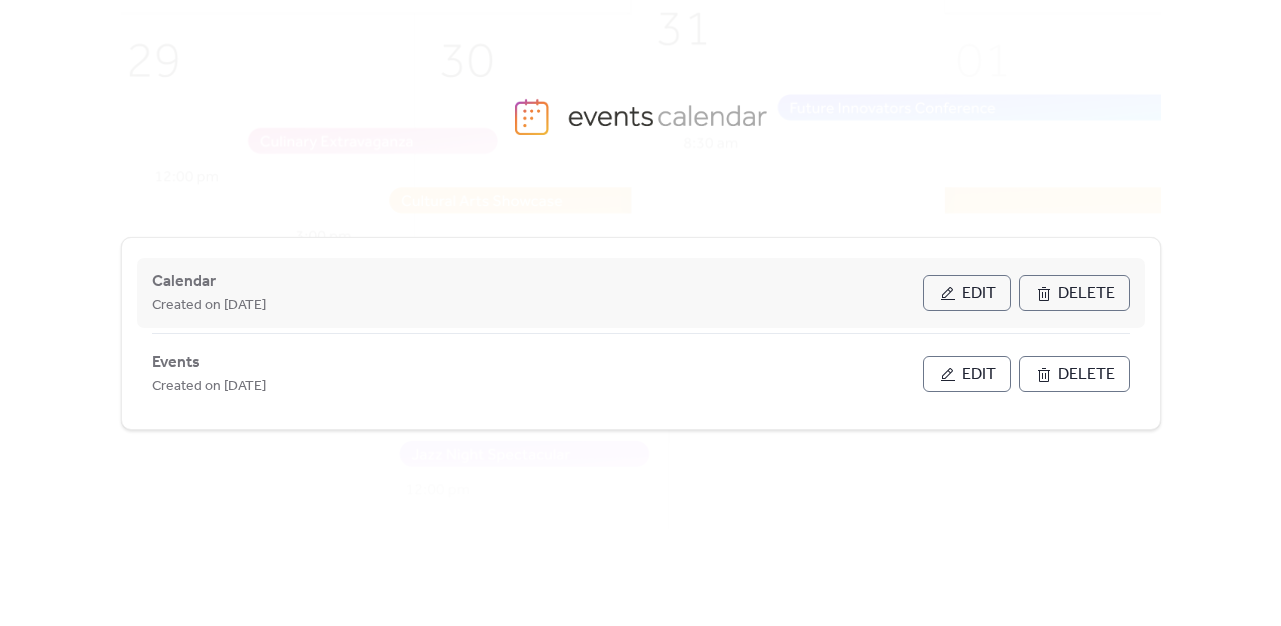 click on "Edit" at bounding box center (967, 293) 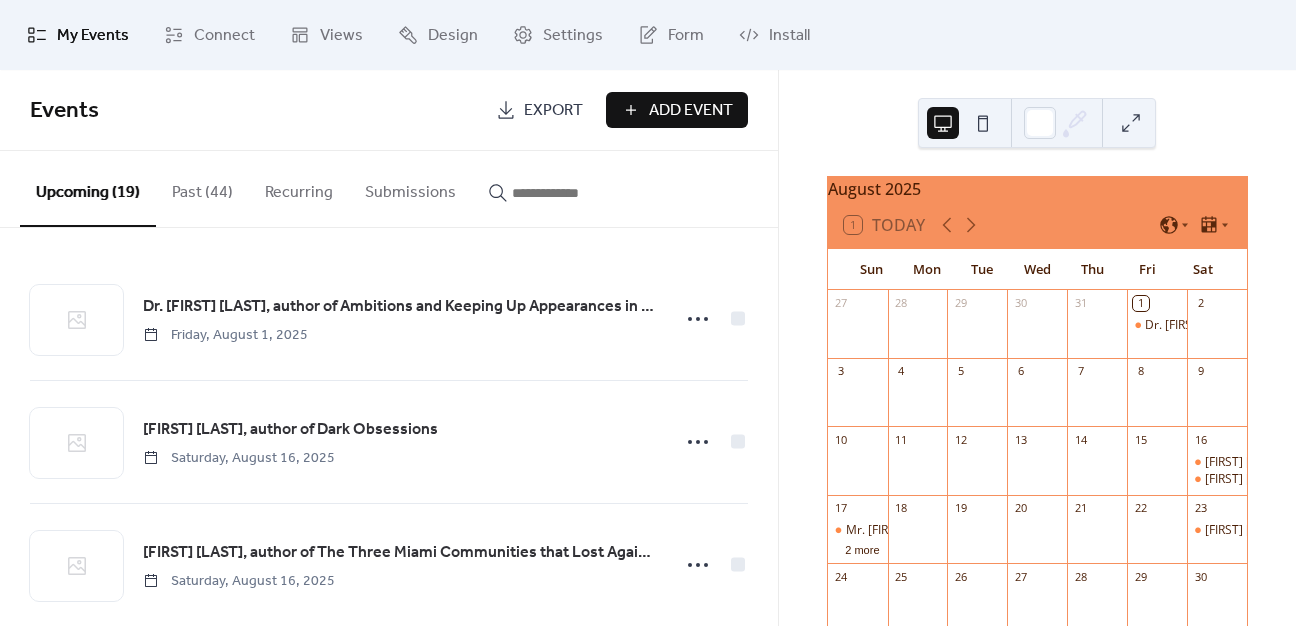 click on "Add Event" at bounding box center (691, 111) 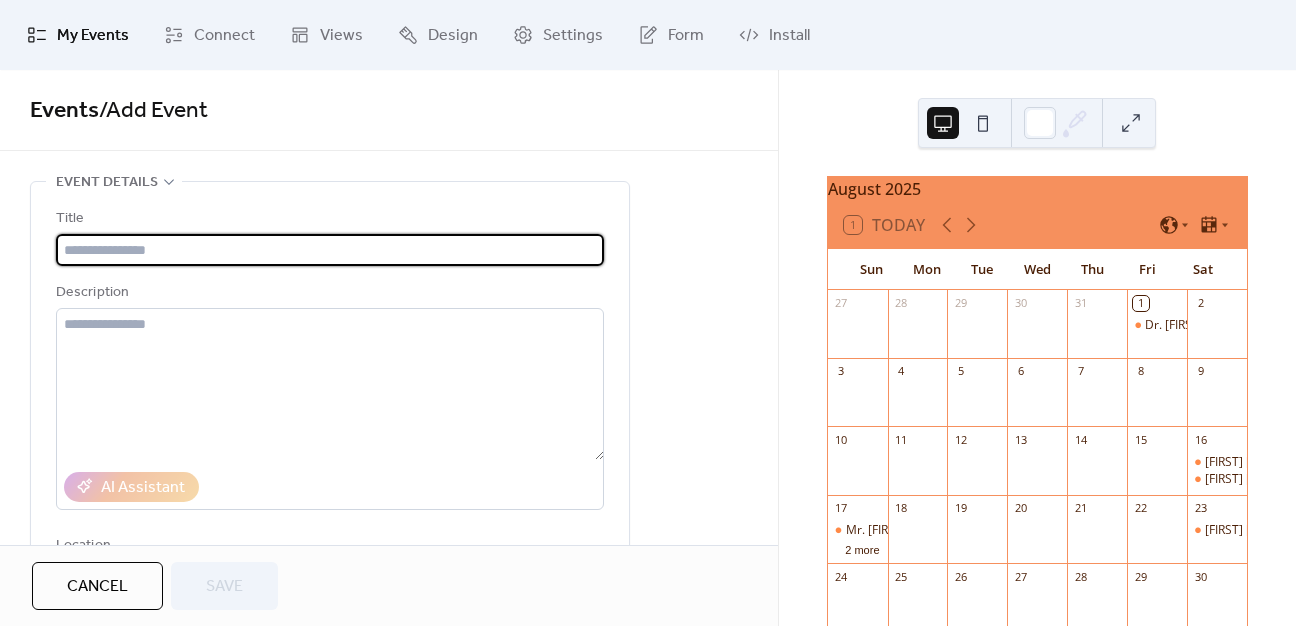 paste on "**********" 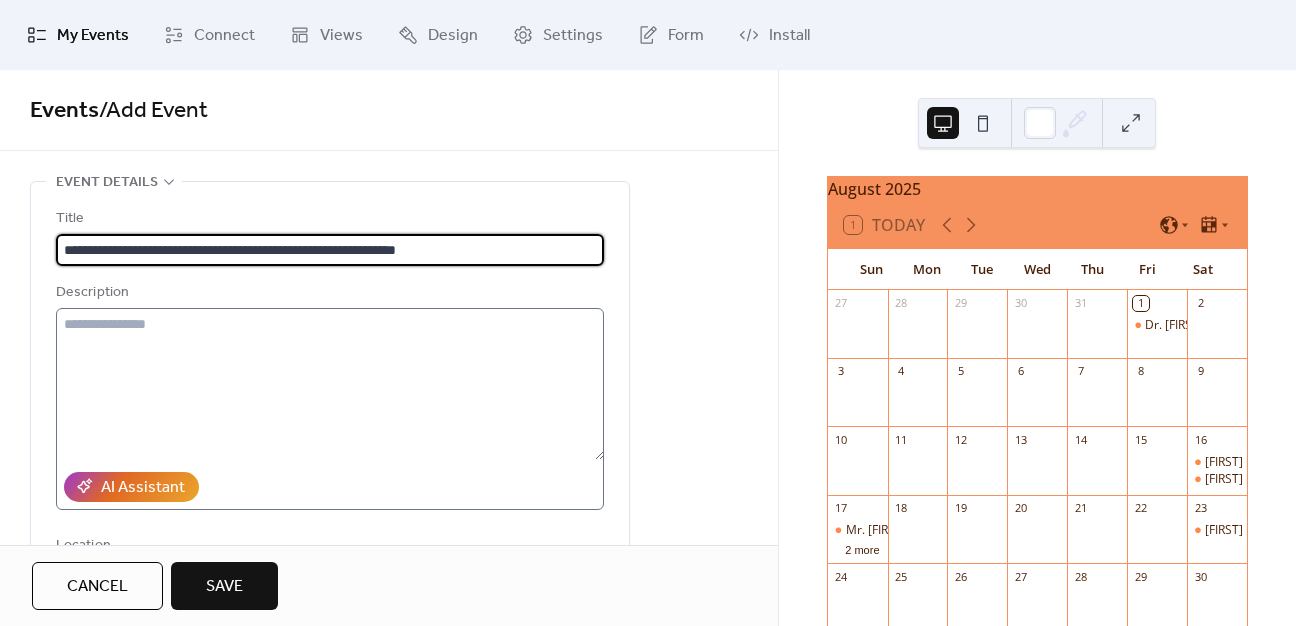 type on "**********" 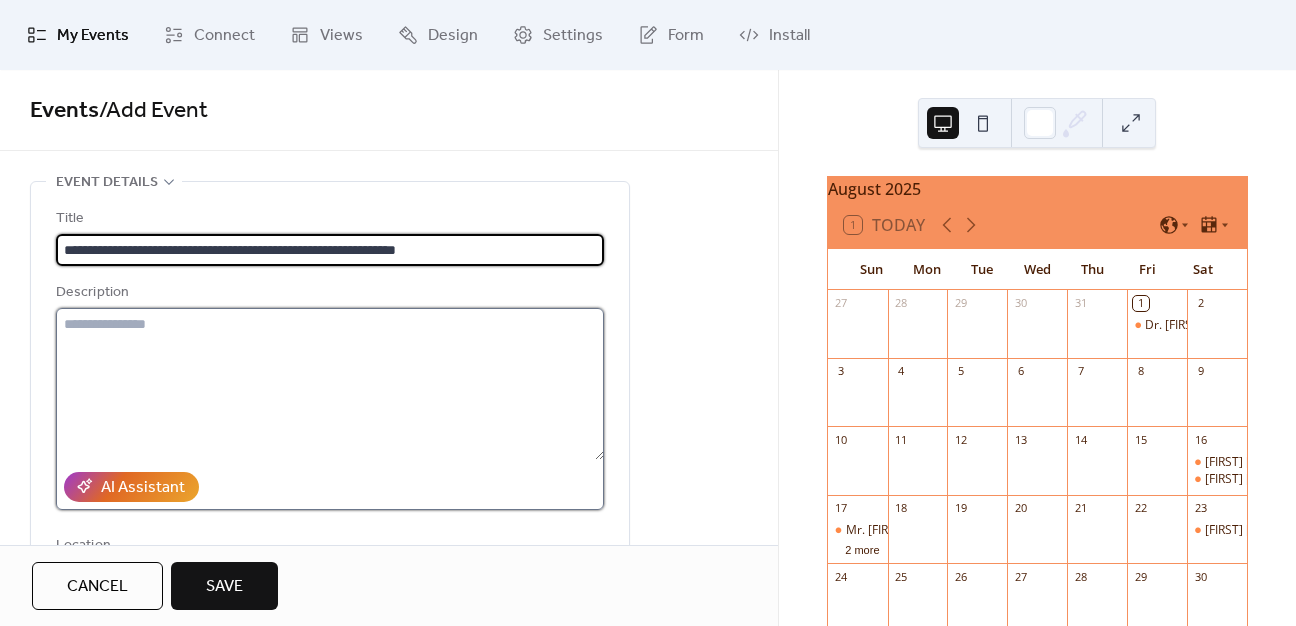 click at bounding box center (330, 384) 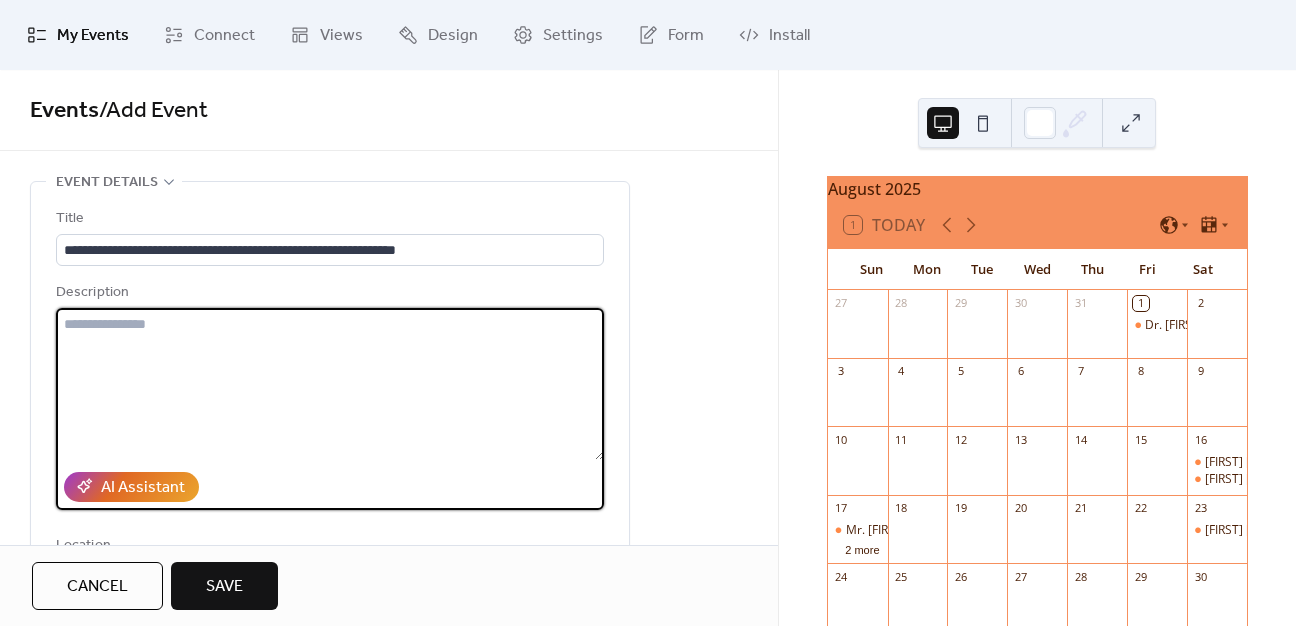 paste on "**********" 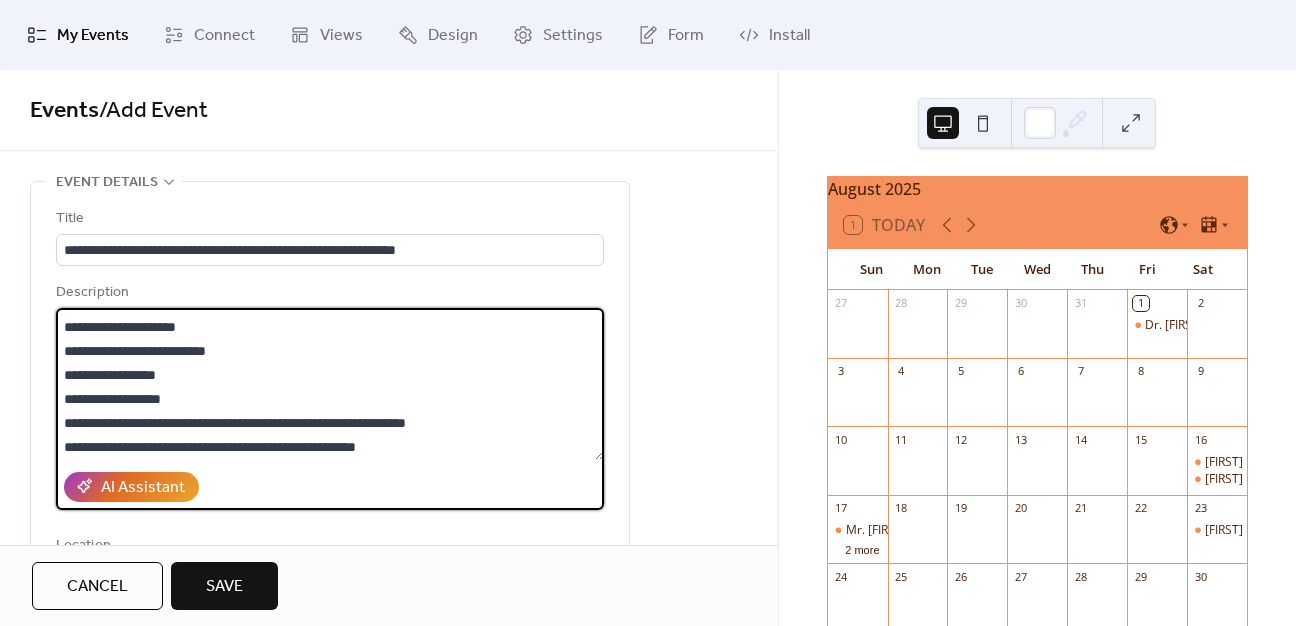 scroll, scrollTop: 48, scrollLeft: 0, axis: vertical 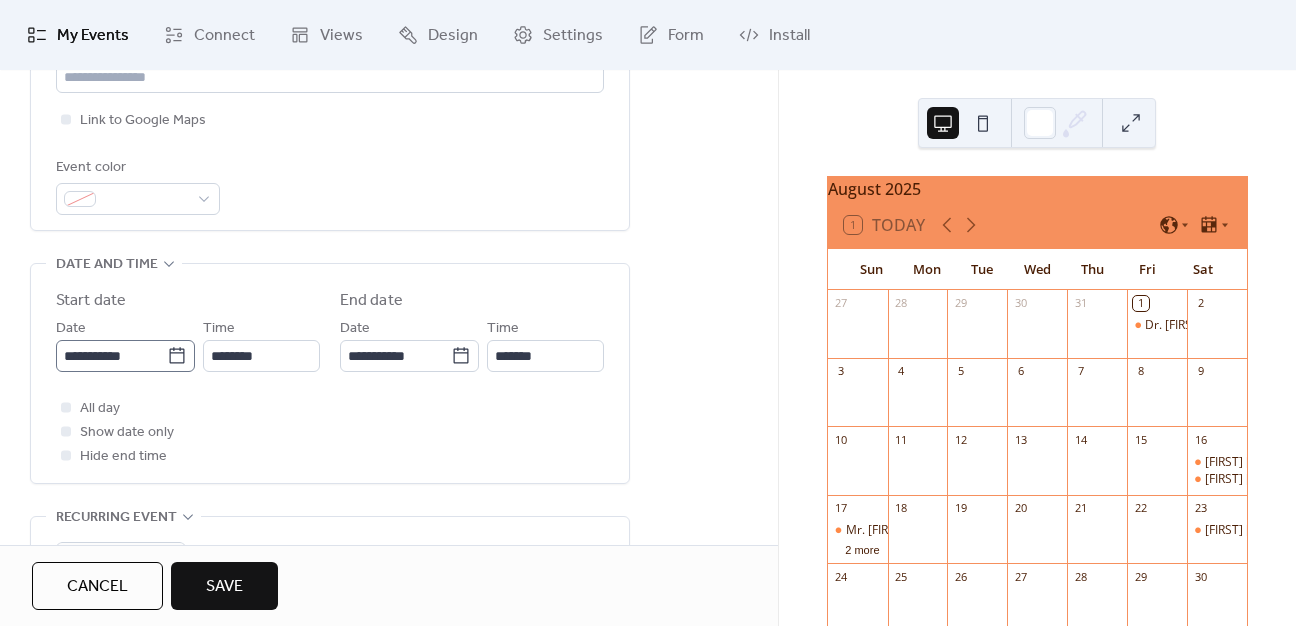 type on "**********" 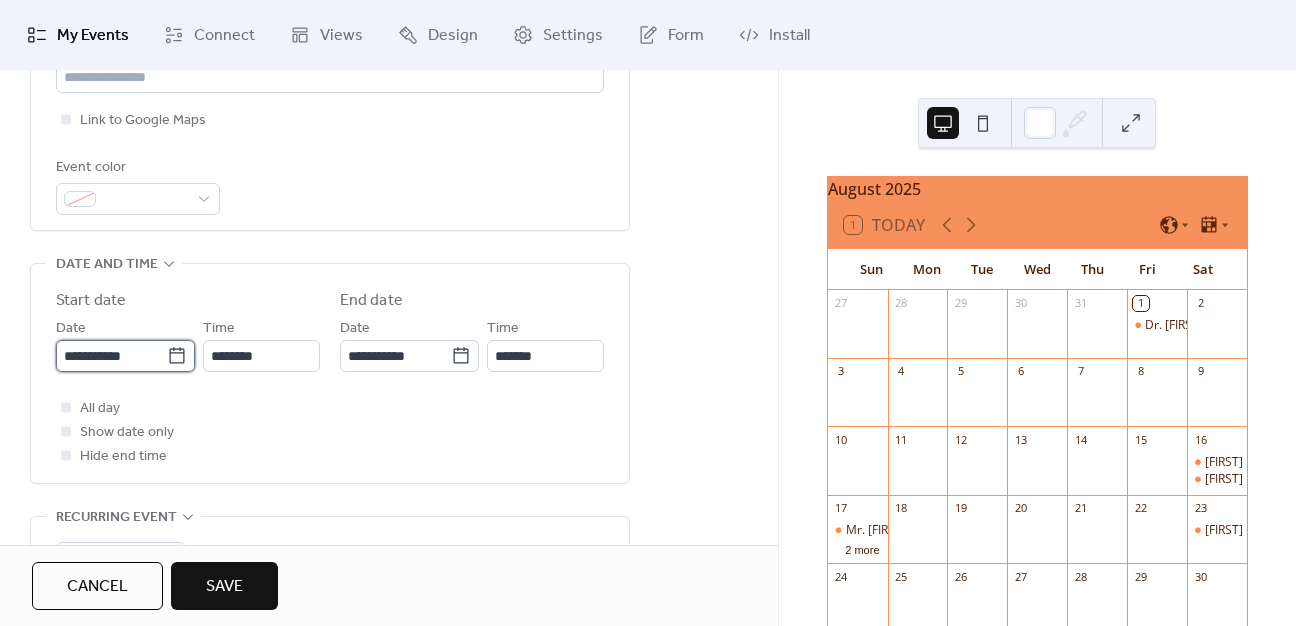 click on "**********" at bounding box center (111, 356) 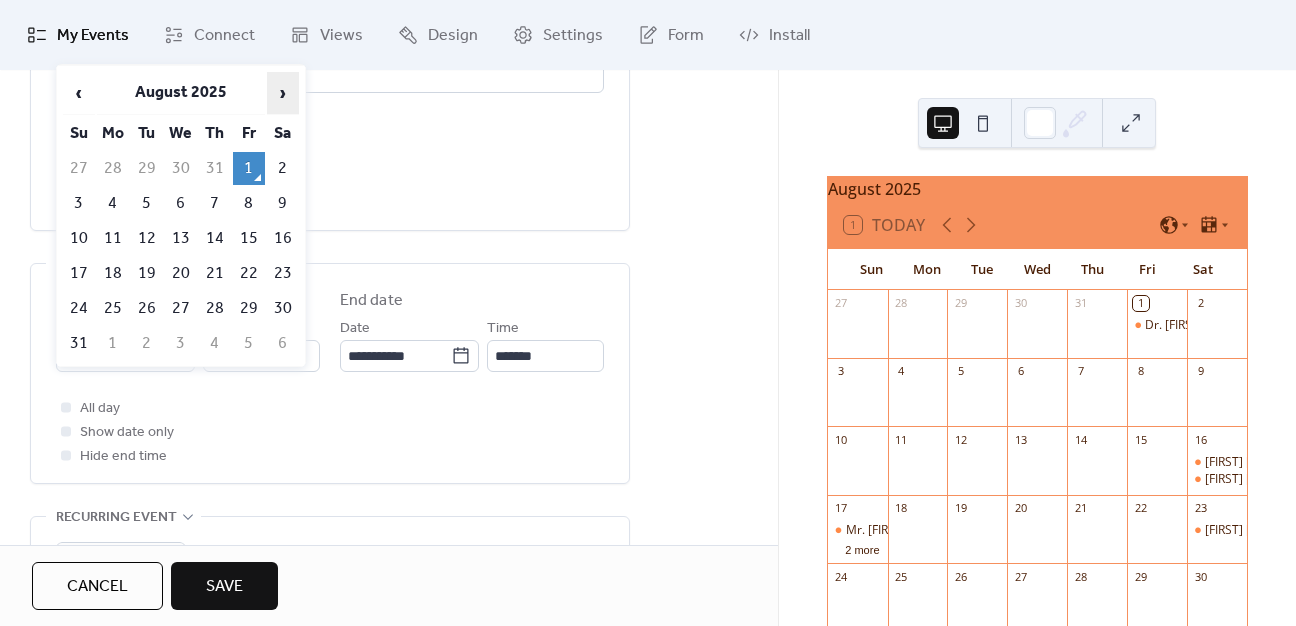 drag, startPoint x: 286, startPoint y: 82, endPoint x: 276, endPoint y: 94, distance: 15.6205 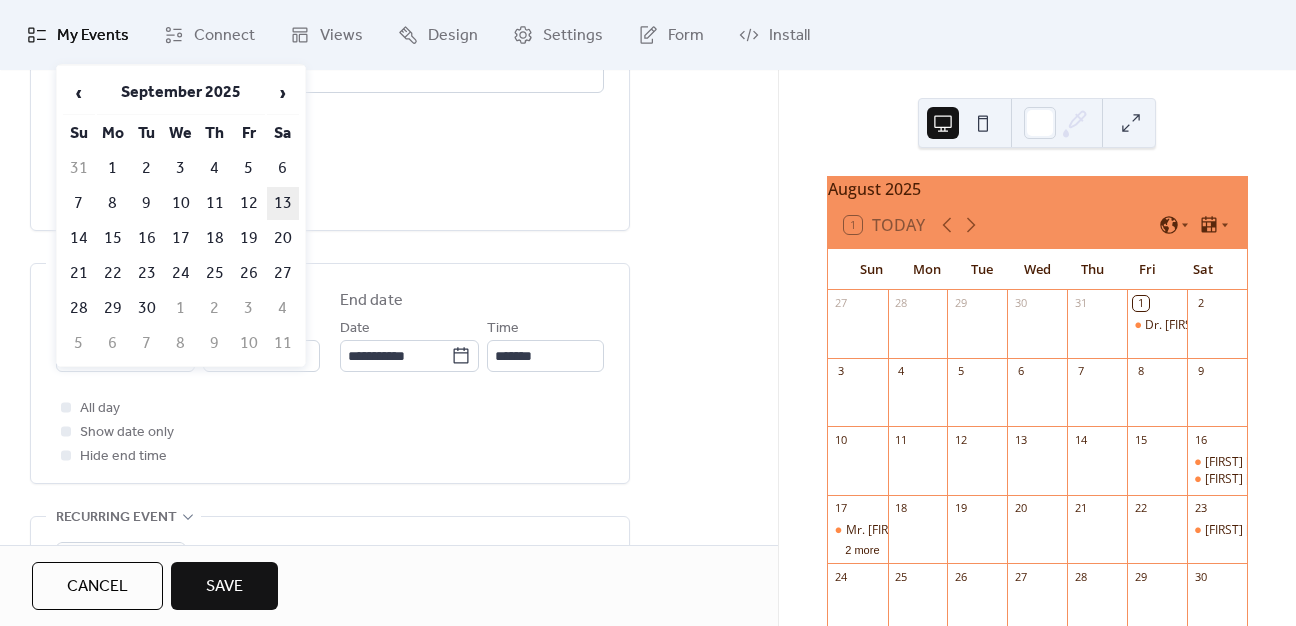 click on "13" at bounding box center [283, 203] 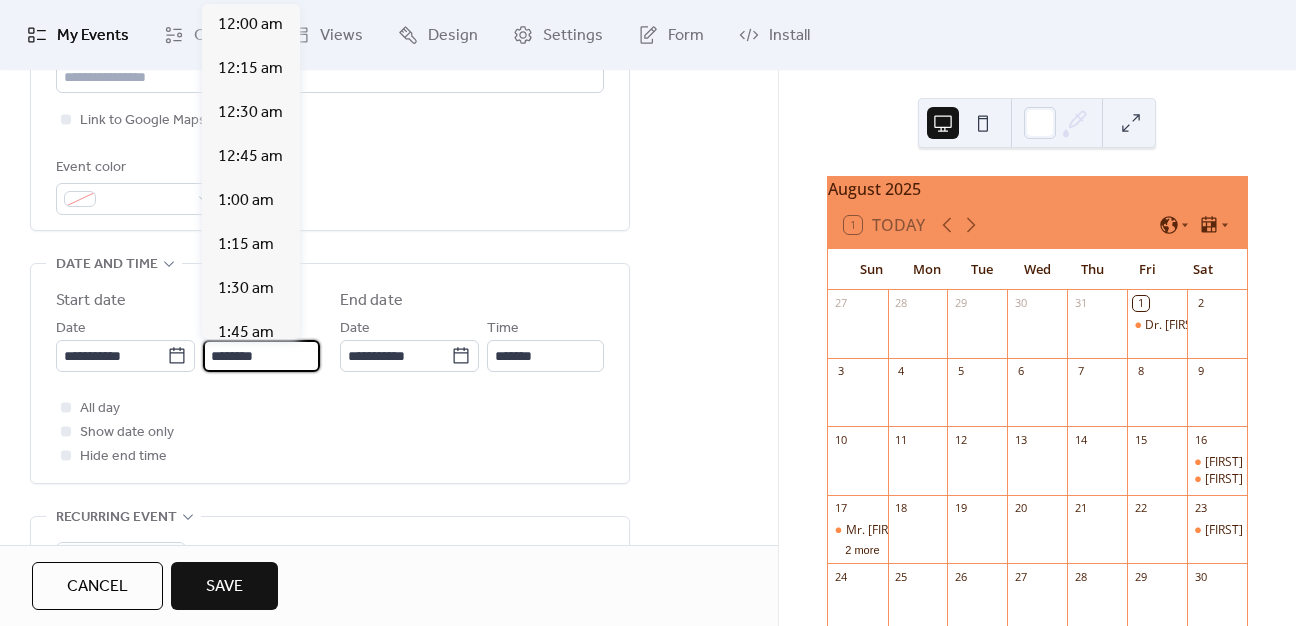 click on "********" at bounding box center [261, 356] 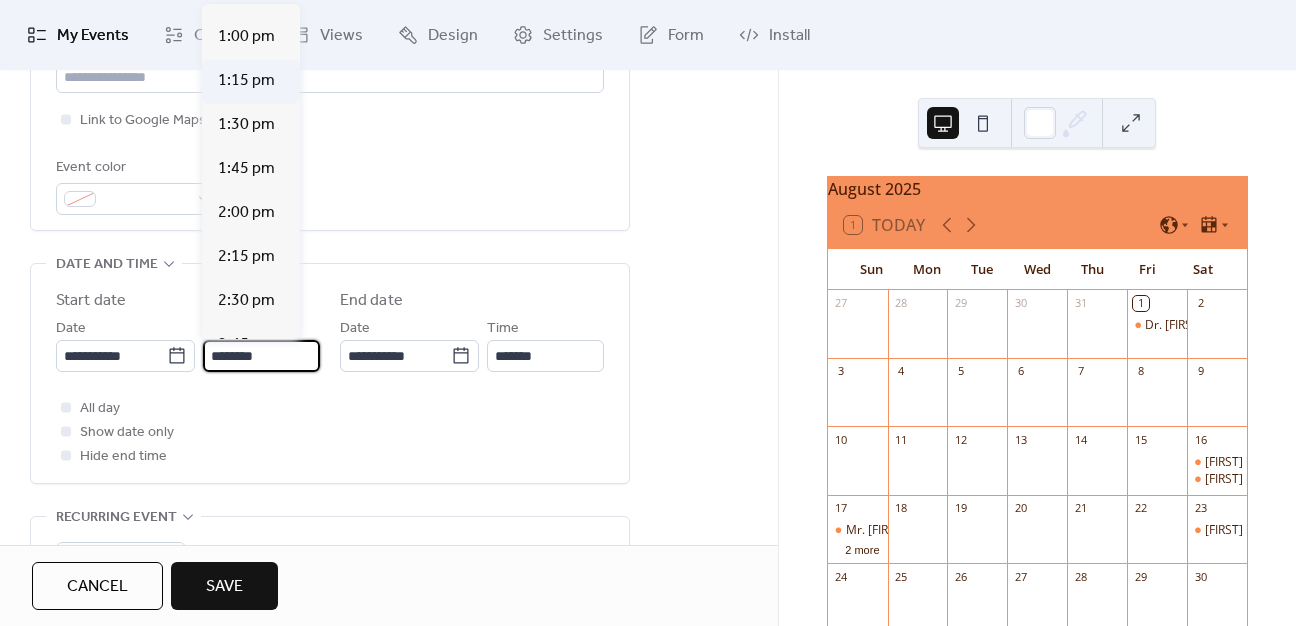 scroll, scrollTop: 2412, scrollLeft: 0, axis: vertical 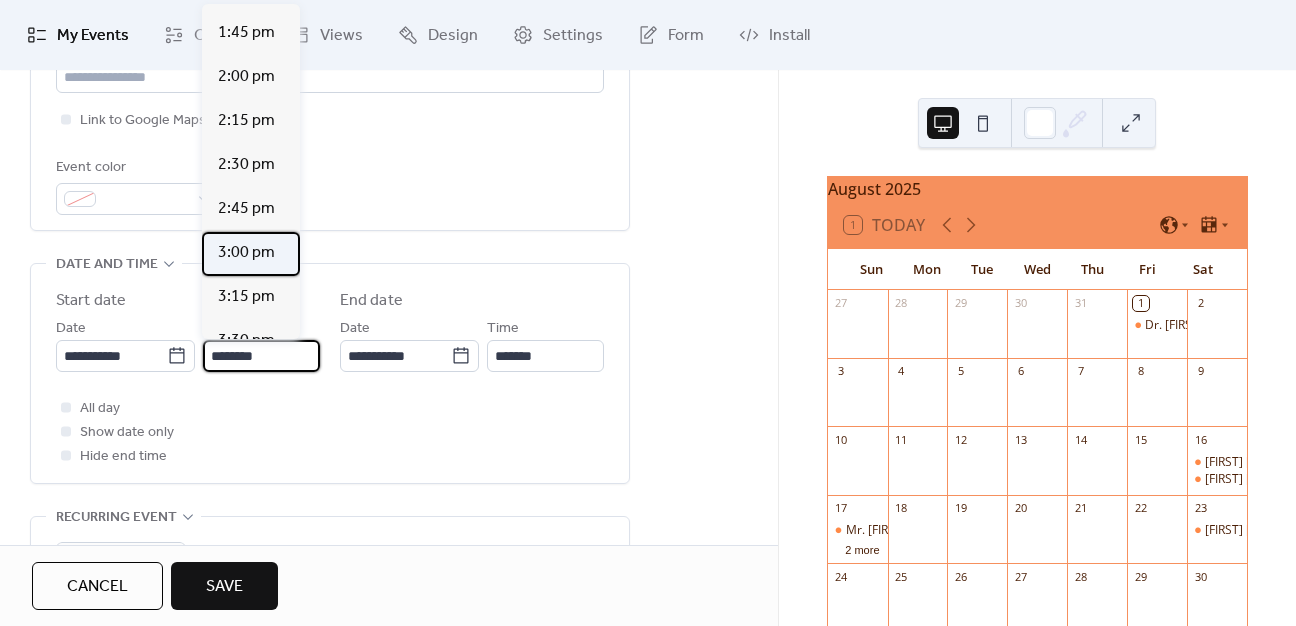 click on "3:00 pm" at bounding box center (246, 253) 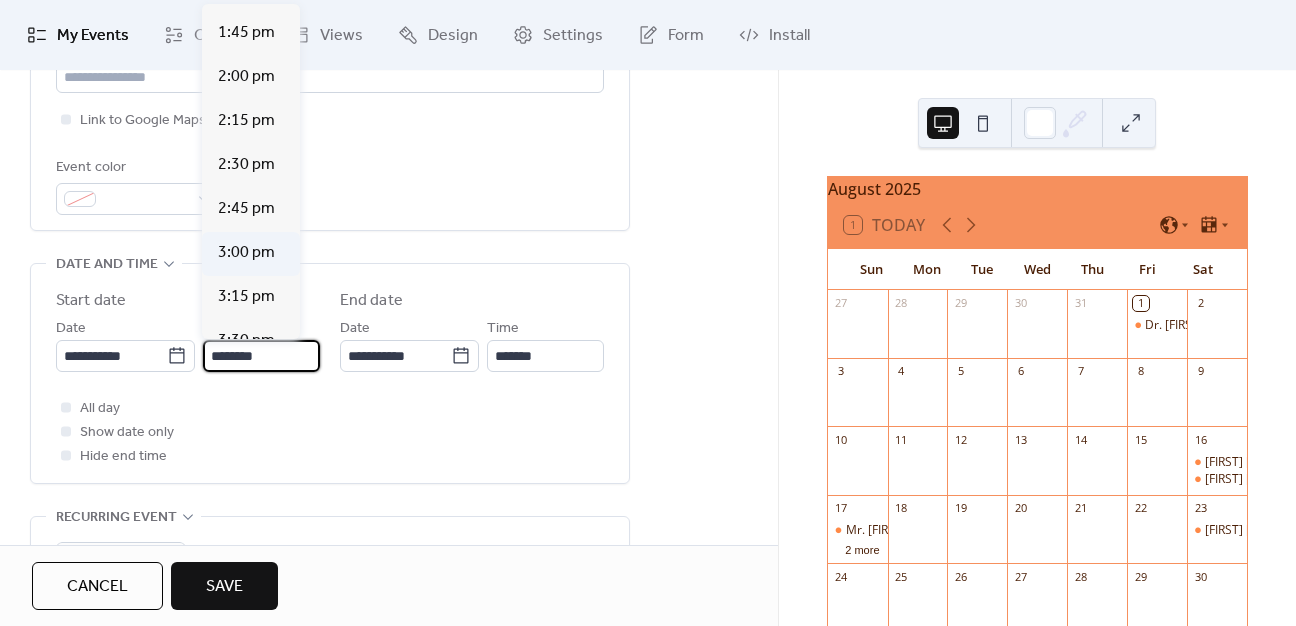type on "*******" 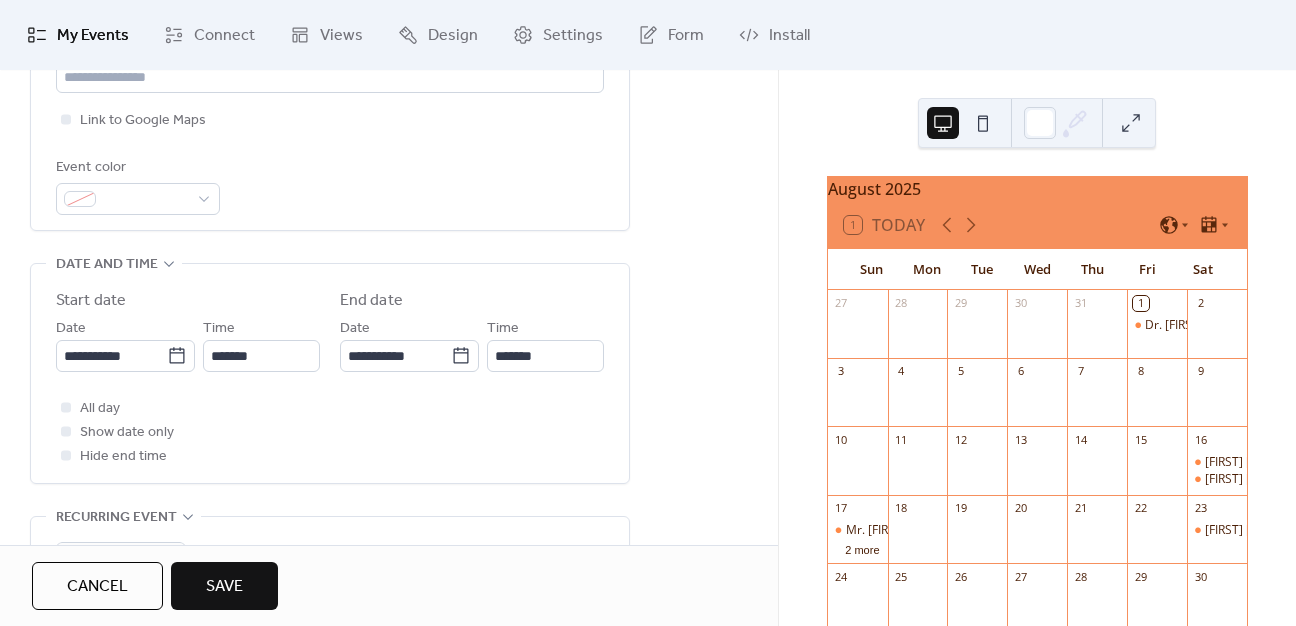 click on "All day Show date only Hide end time" at bounding box center (330, 432) 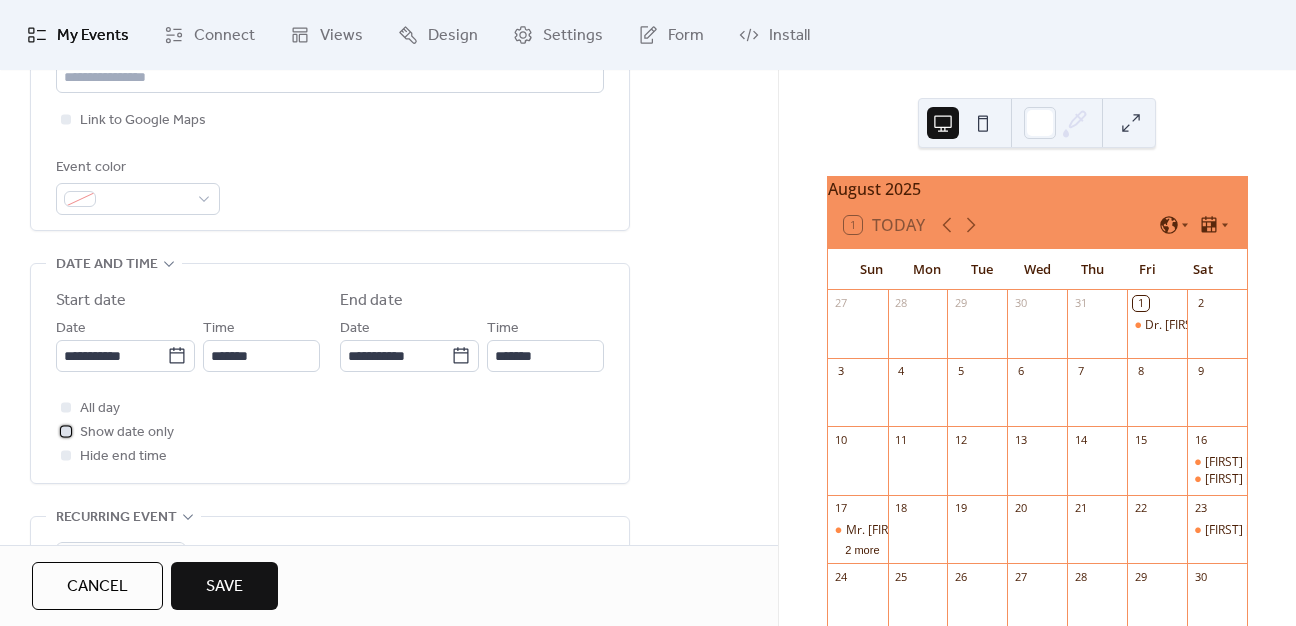 click at bounding box center [66, 431] 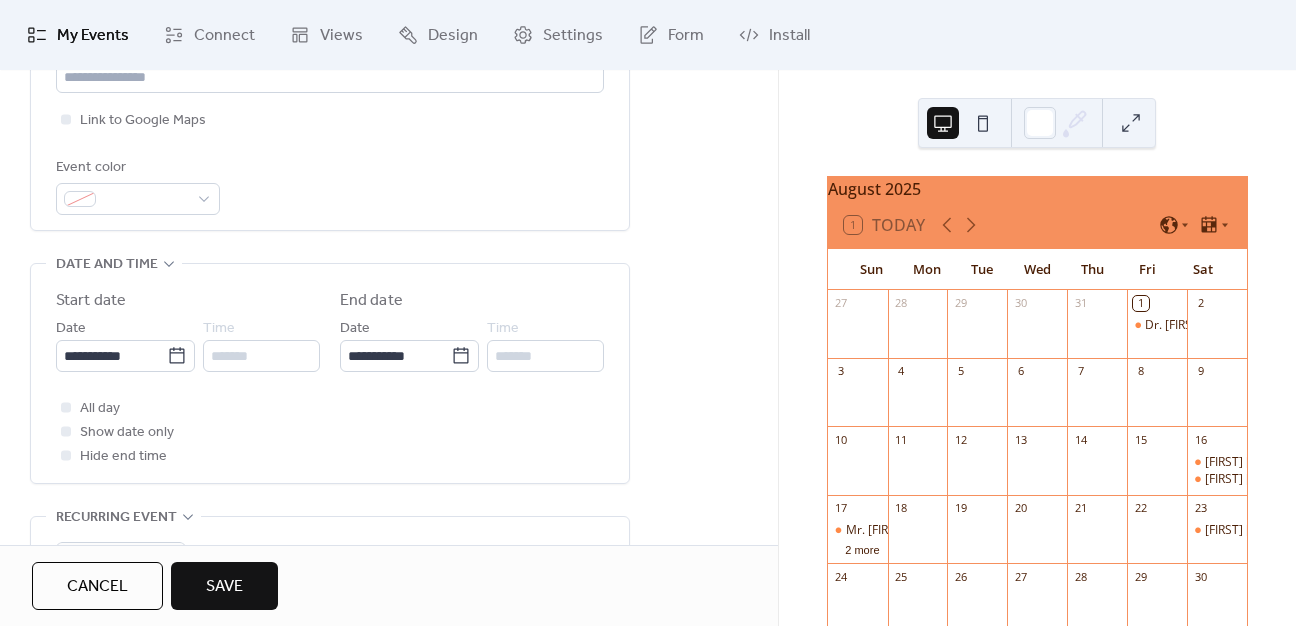 click on "Save" at bounding box center (224, 586) 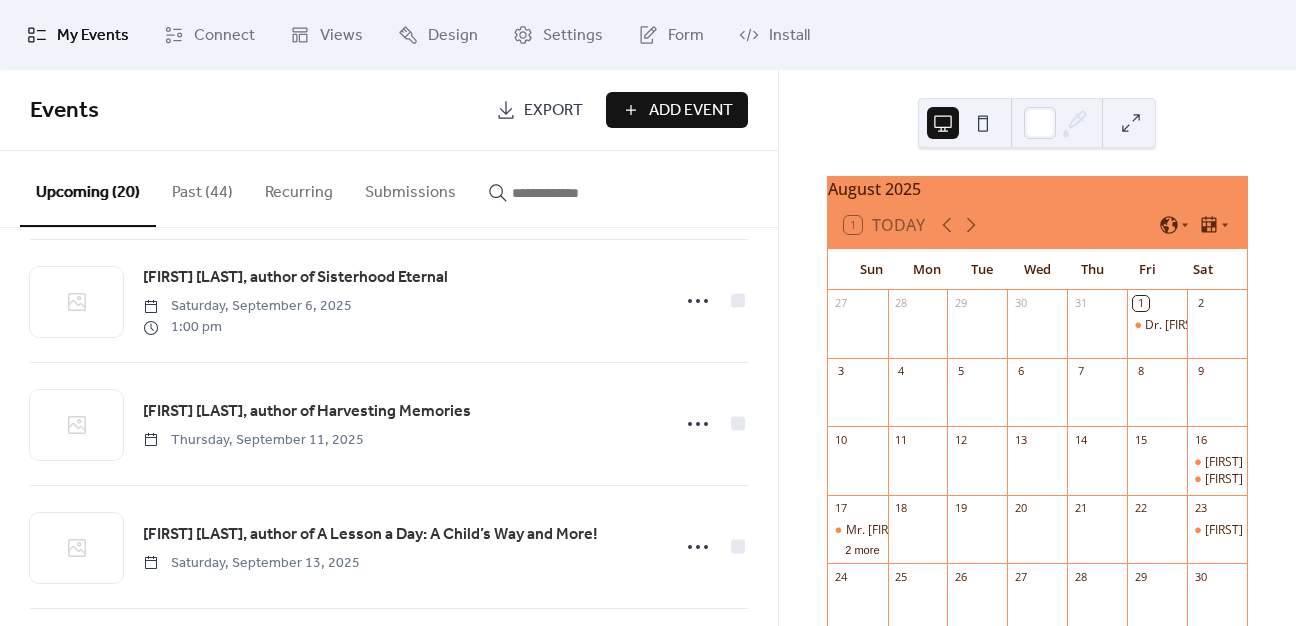 scroll, scrollTop: 1100, scrollLeft: 0, axis: vertical 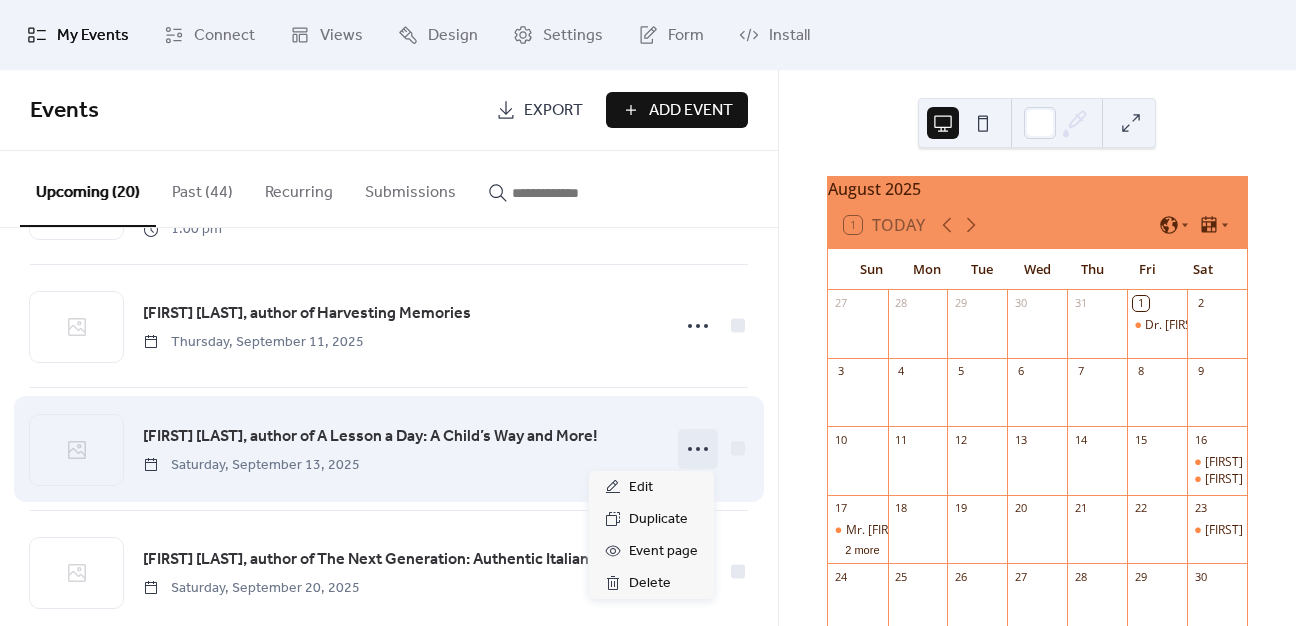 click on "Cheryl Williams, author of A Lesson a Day: A Child’s Way and More! Saturday, September 13, 2025" at bounding box center (389, 449) 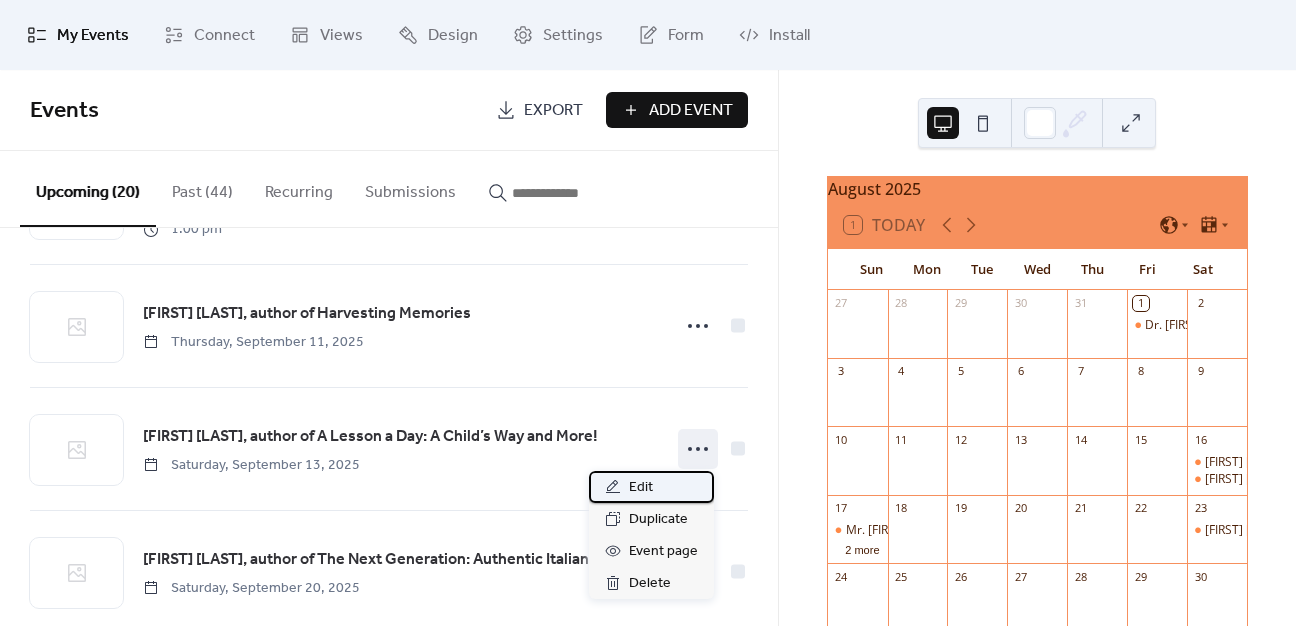click on "Edit" at bounding box center [651, 487] 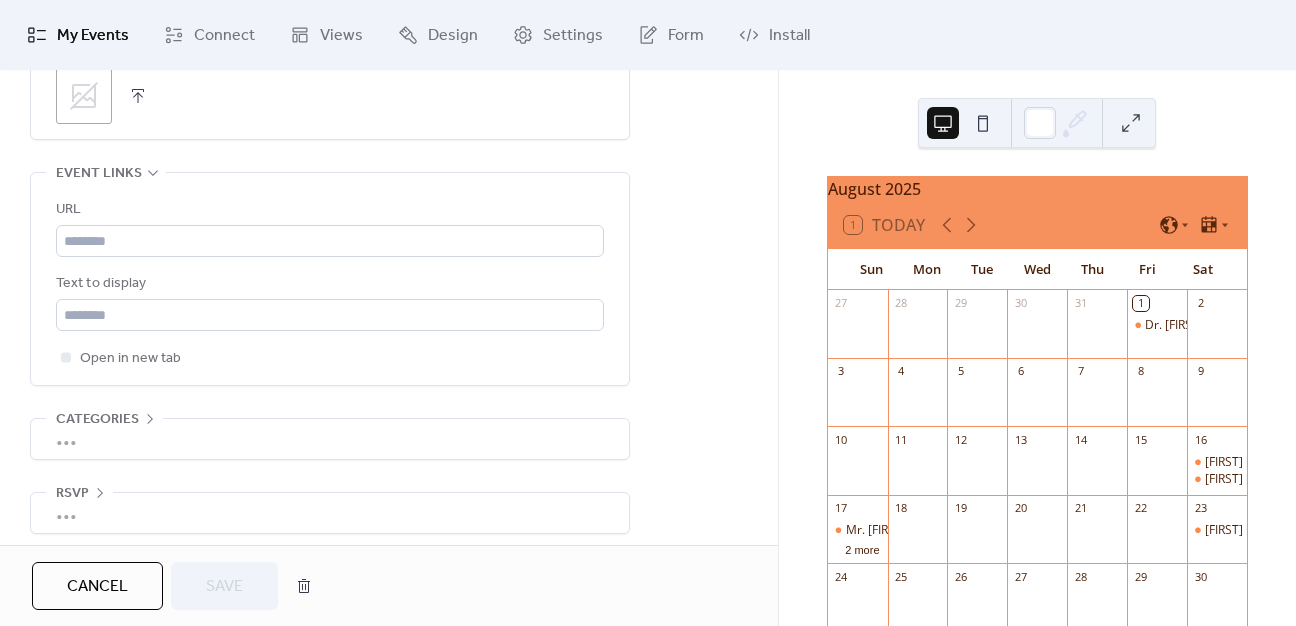 scroll, scrollTop: 1089, scrollLeft: 0, axis: vertical 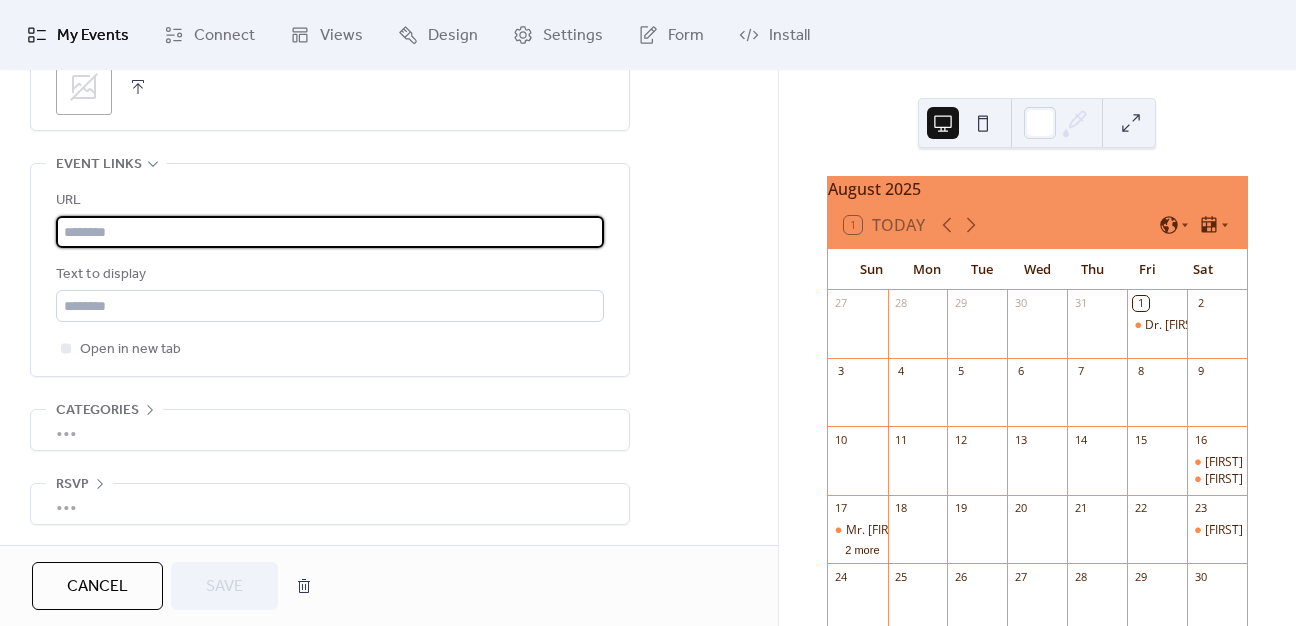 click at bounding box center [330, 232] 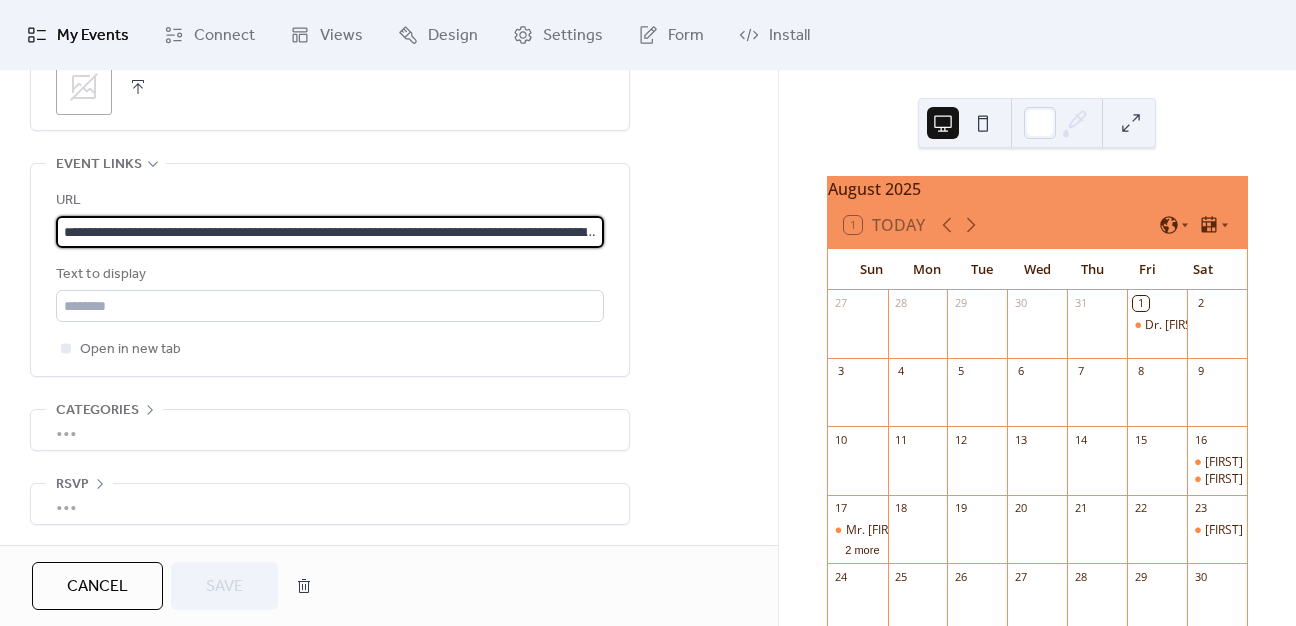 scroll, scrollTop: 0, scrollLeft: 218, axis: horizontal 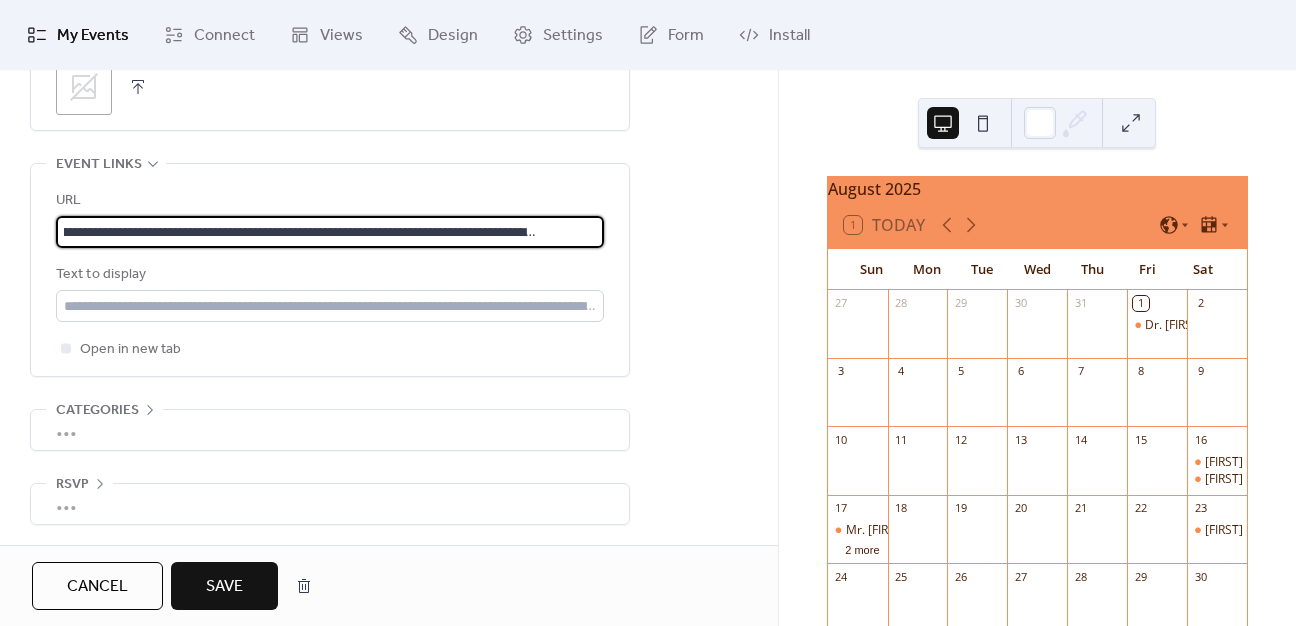 type on "**********" 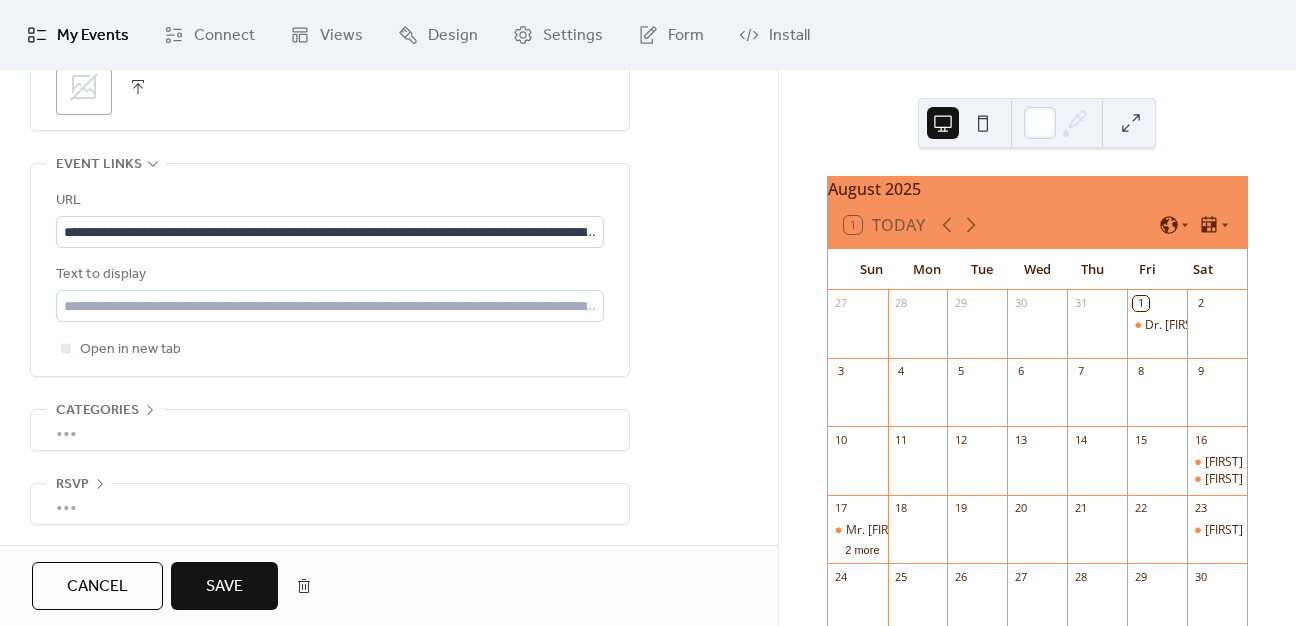 click on "Save" at bounding box center (224, 587) 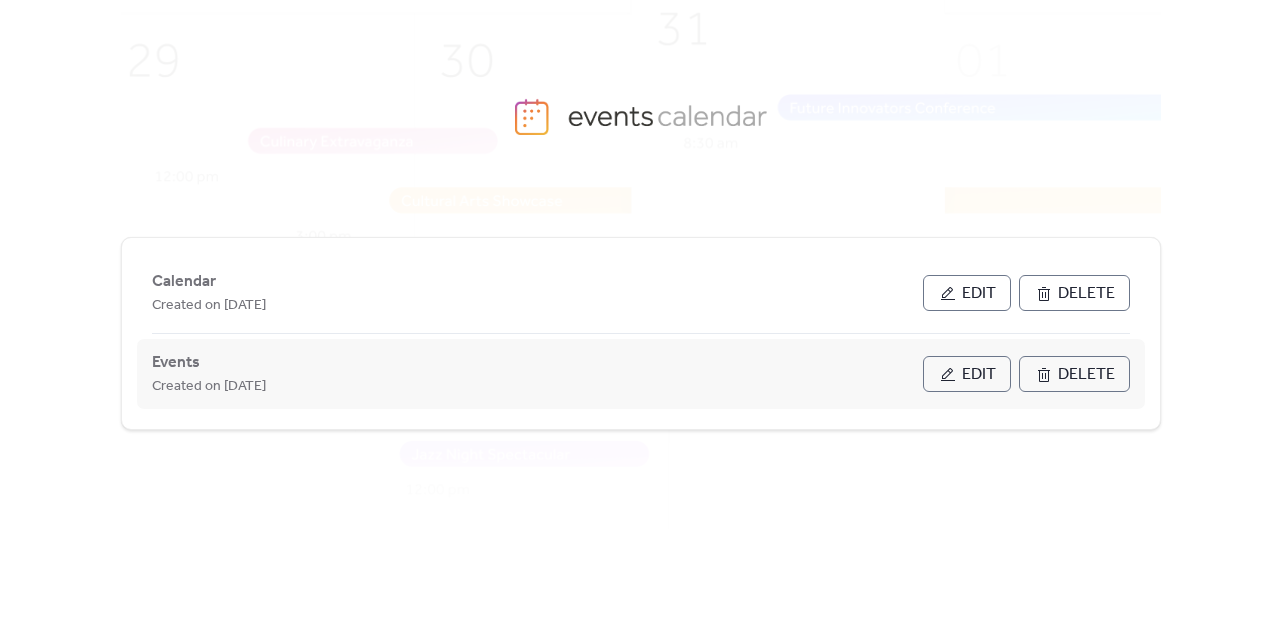 click on "Edit" at bounding box center (967, 374) 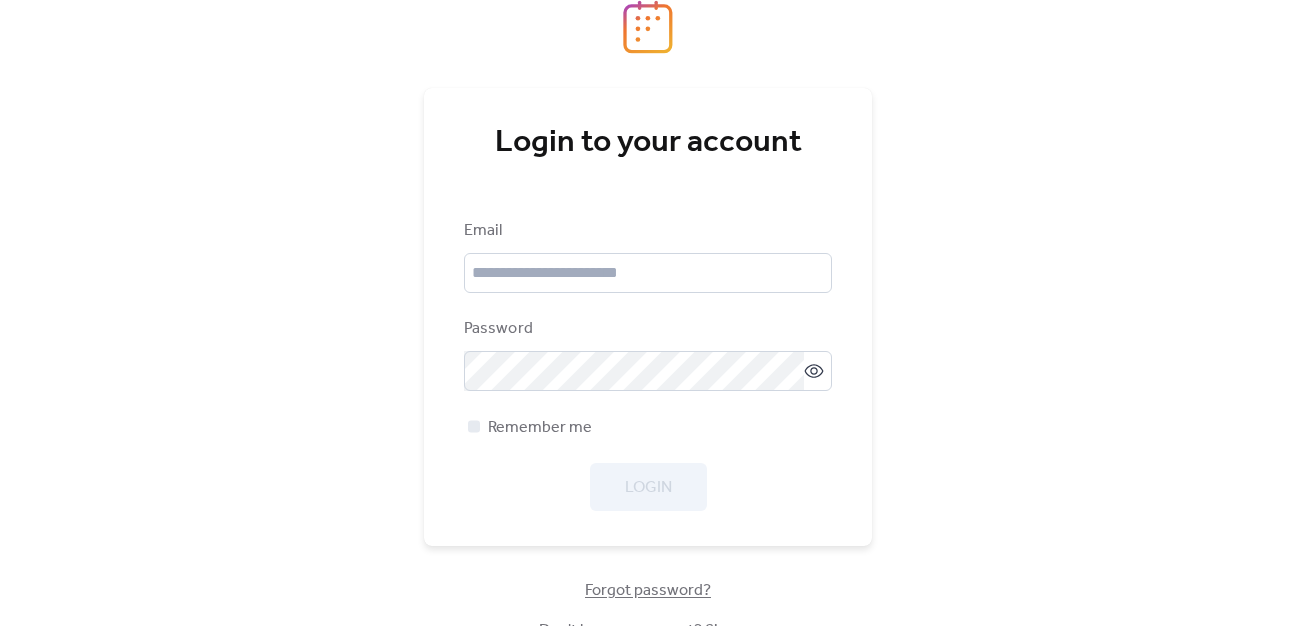scroll, scrollTop: 0, scrollLeft: 0, axis: both 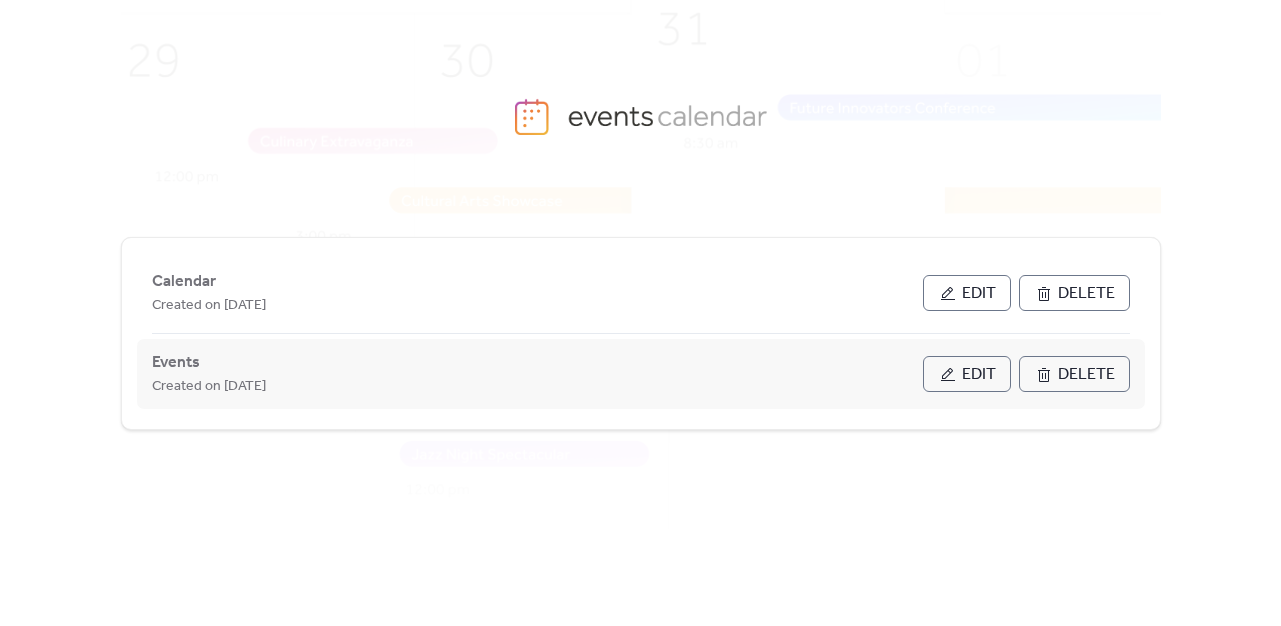 click on "Edit" at bounding box center (979, 375) 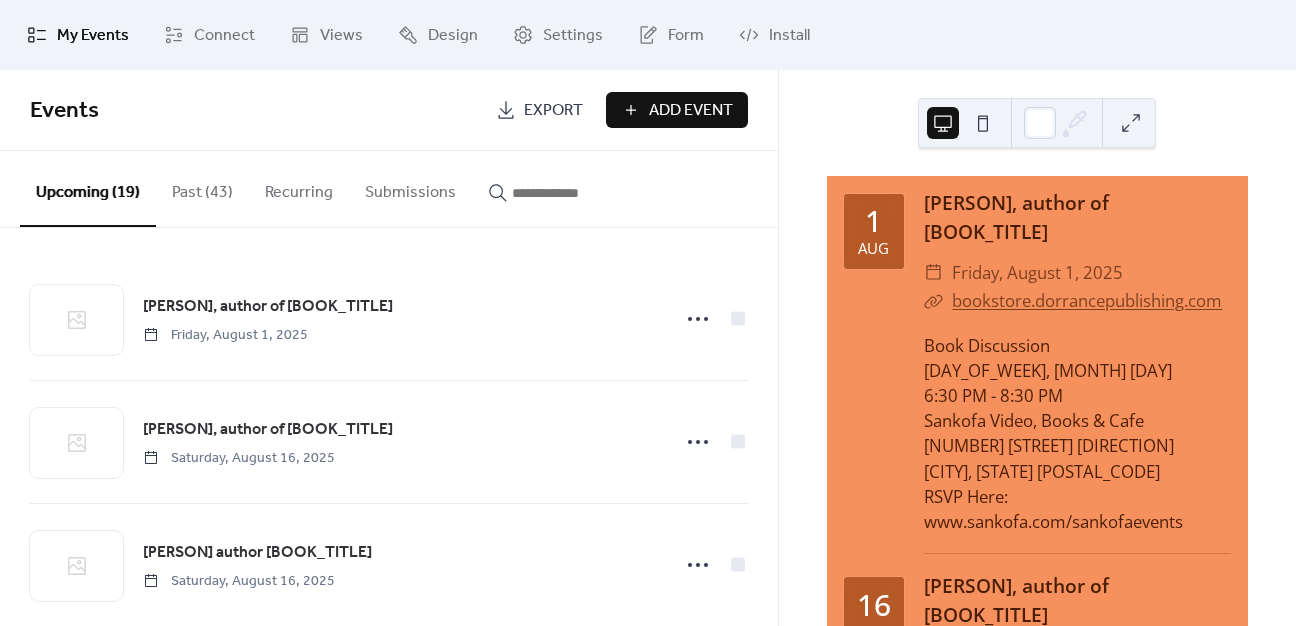 click on "Add Event" at bounding box center (691, 111) 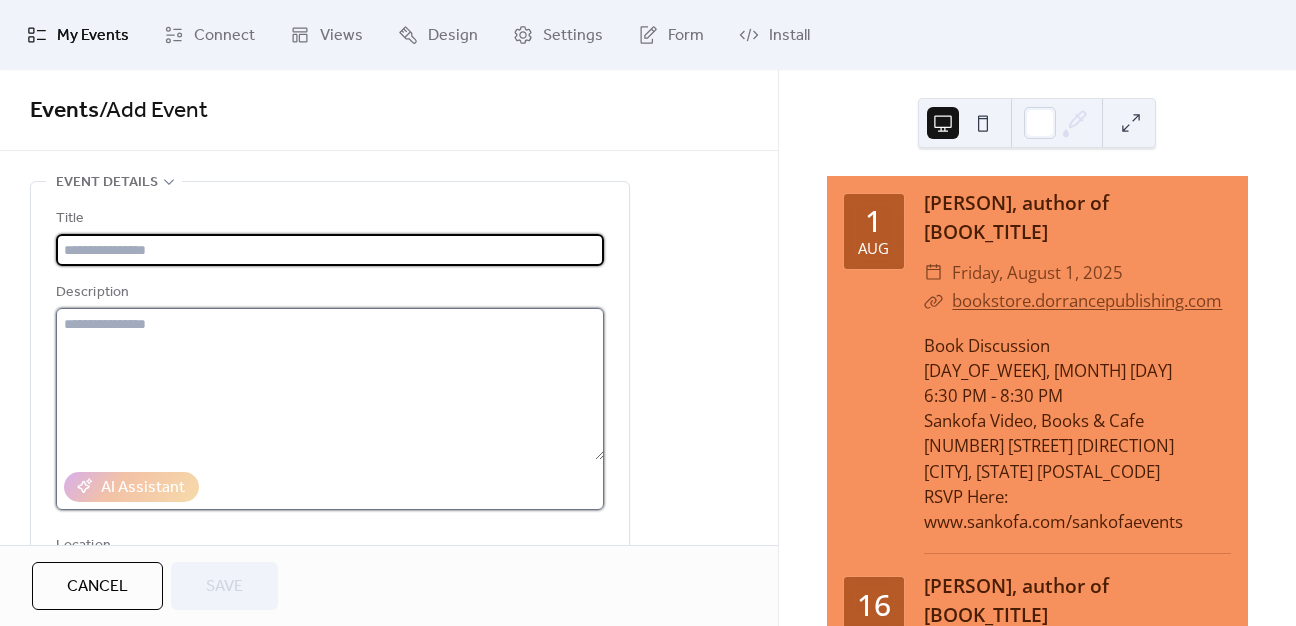 click at bounding box center (330, 384) 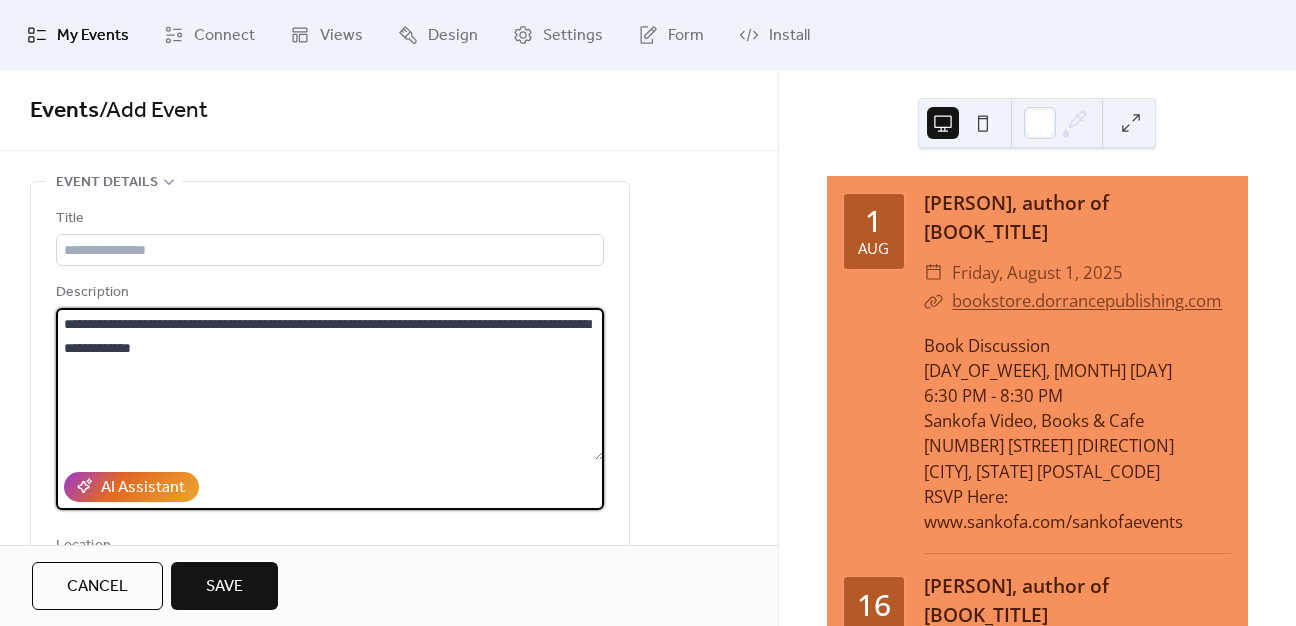 type 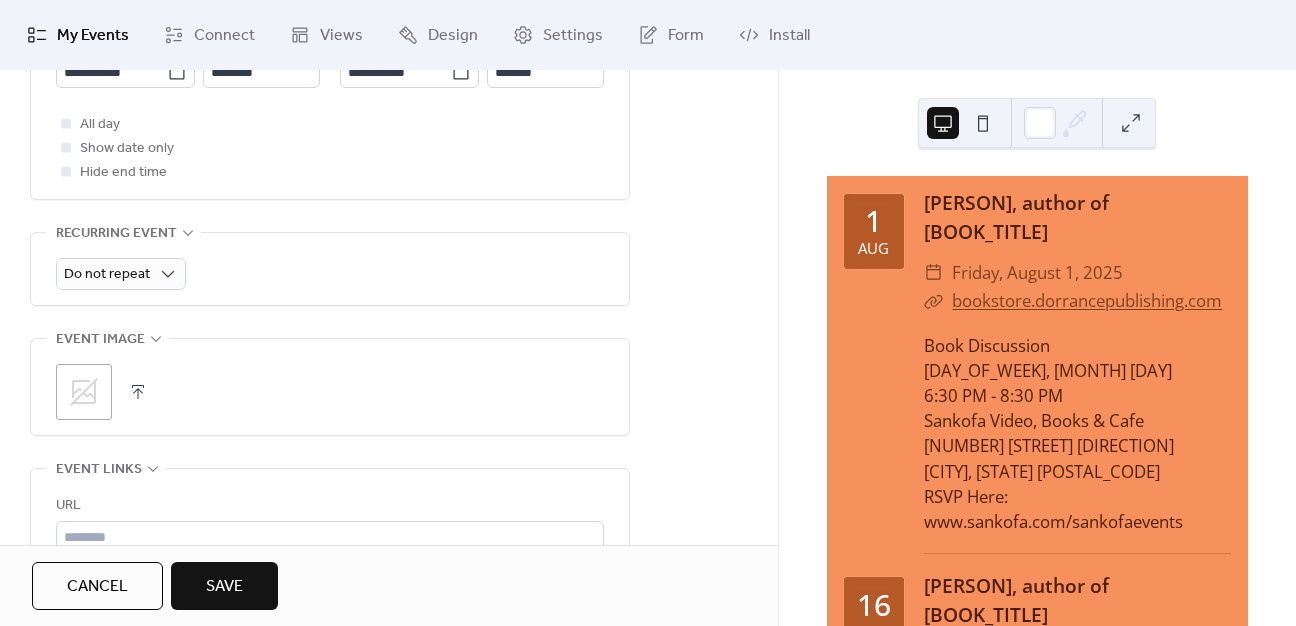 scroll, scrollTop: 1000, scrollLeft: 0, axis: vertical 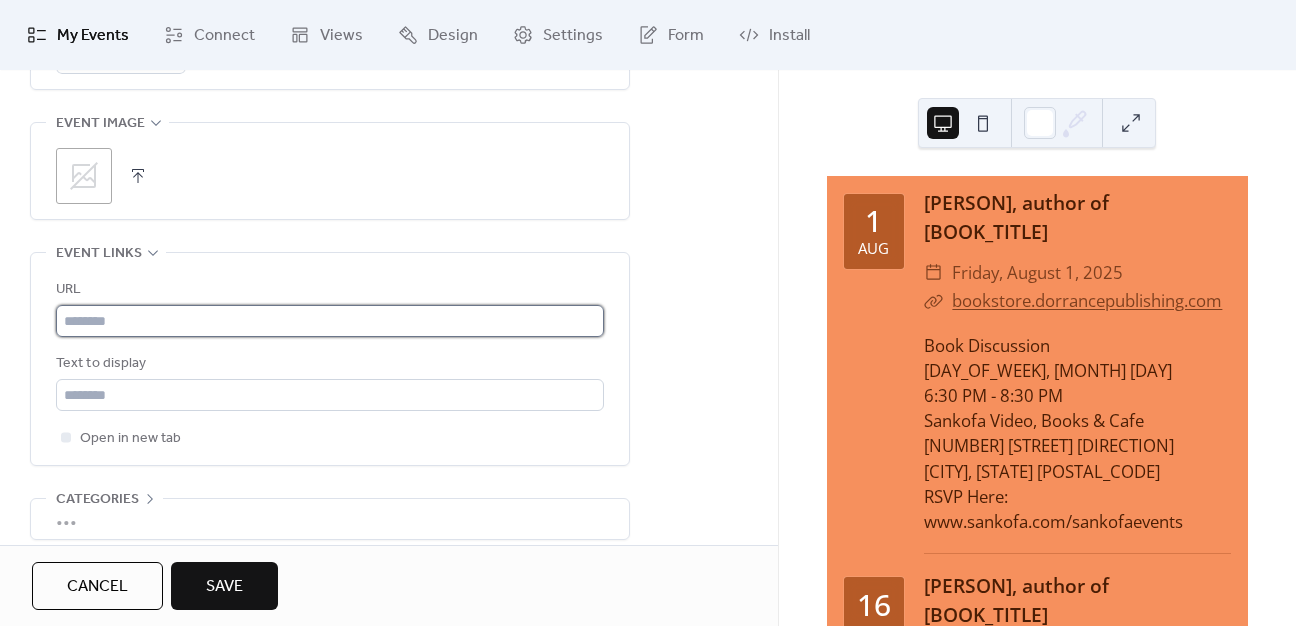 click at bounding box center (330, 321) 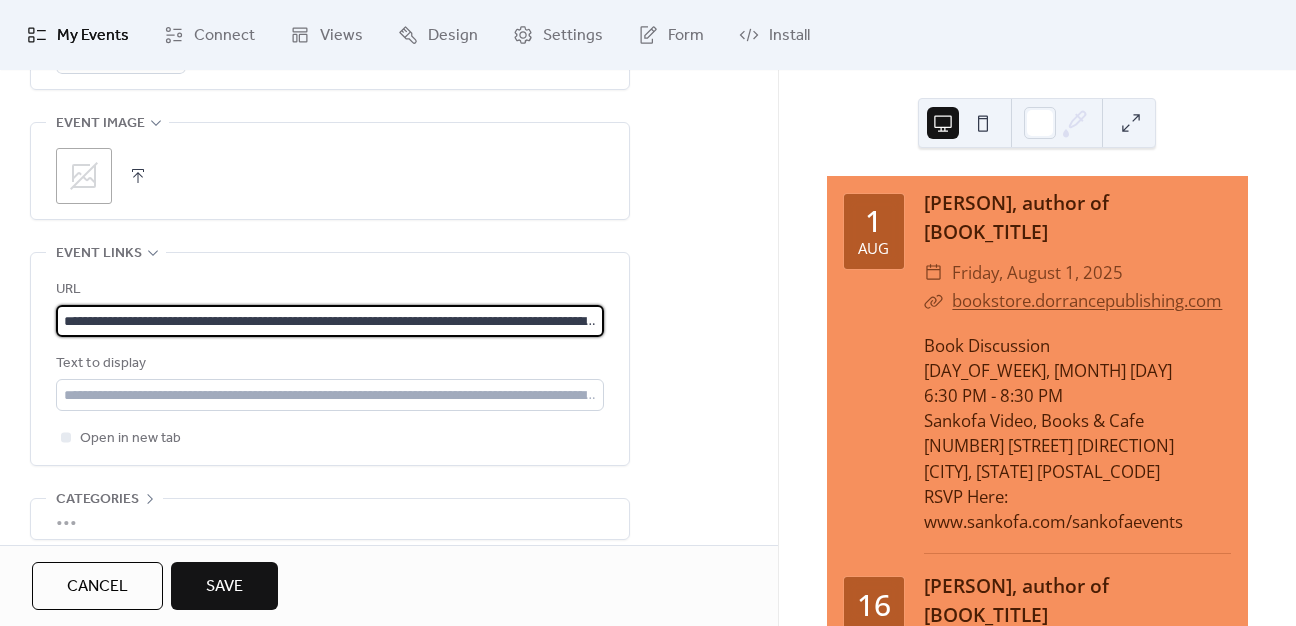 scroll, scrollTop: 0, scrollLeft: 218, axis: horizontal 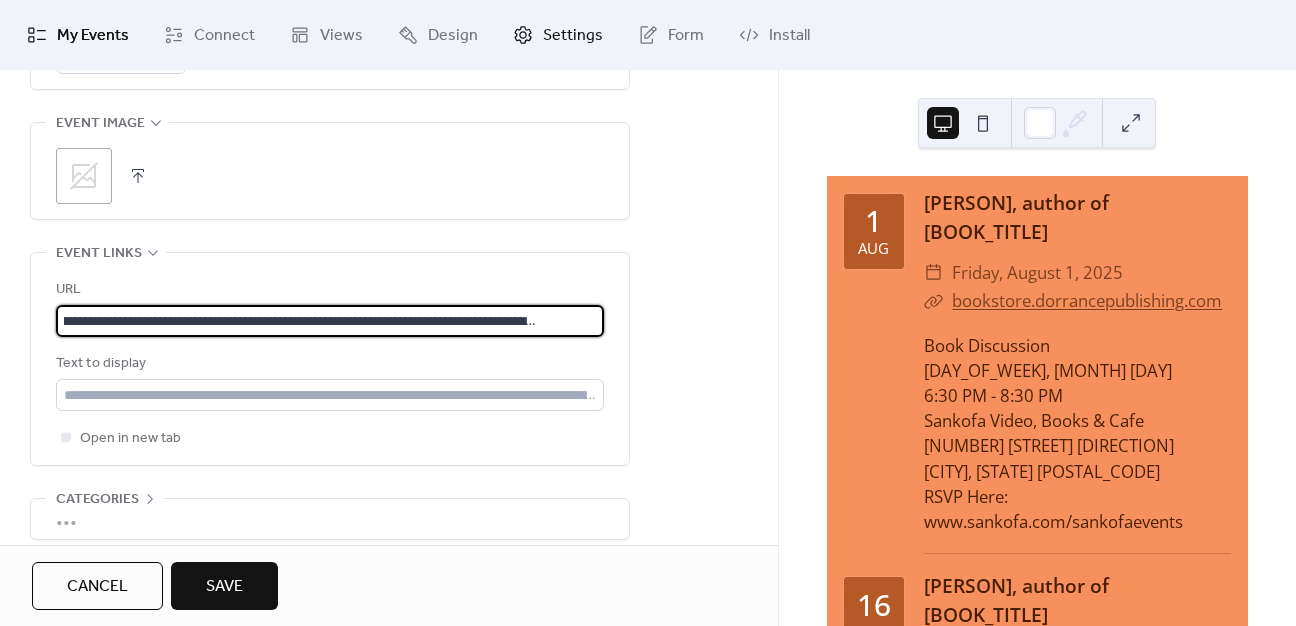 type on "**********" 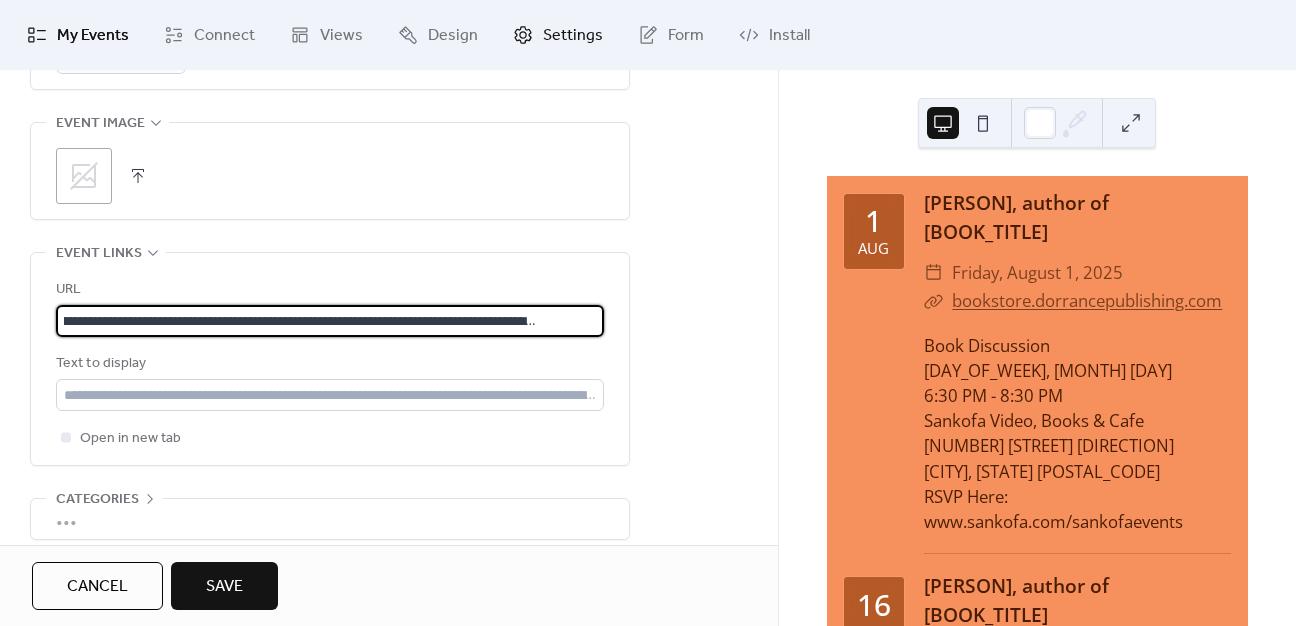 scroll, scrollTop: 0, scrollLeft: 0, axis: both 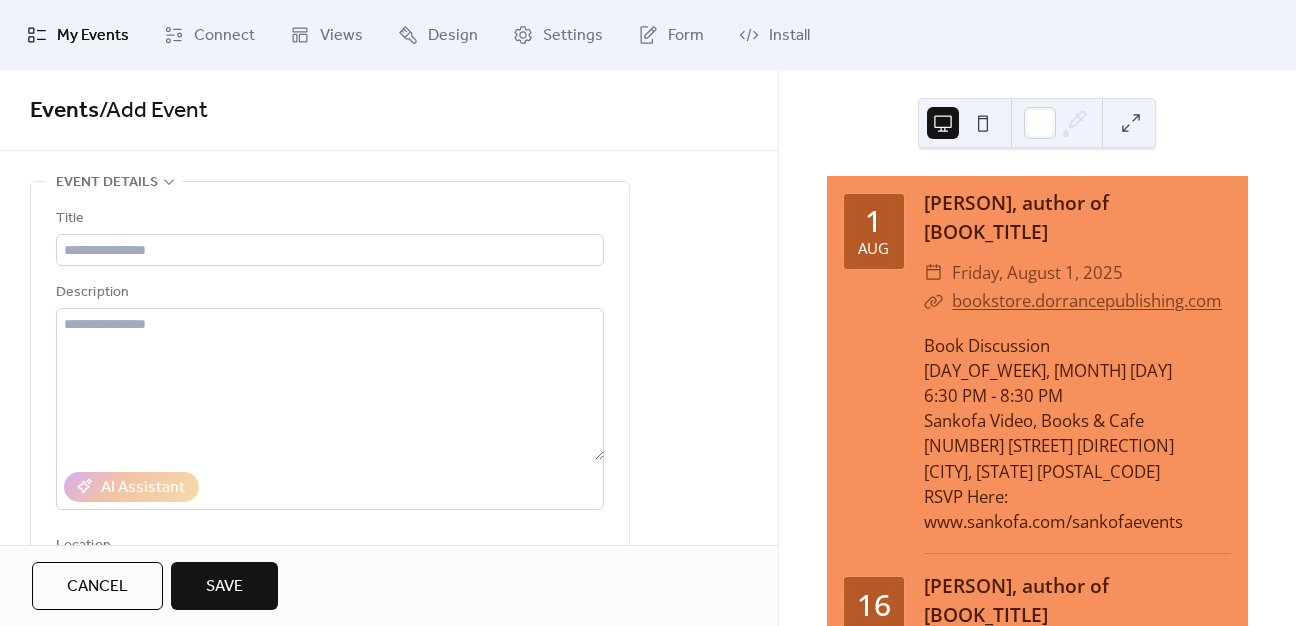 click on "Title Description AI Assistant Location Link to Google Maps Event color" at bounding box center (330, 461) 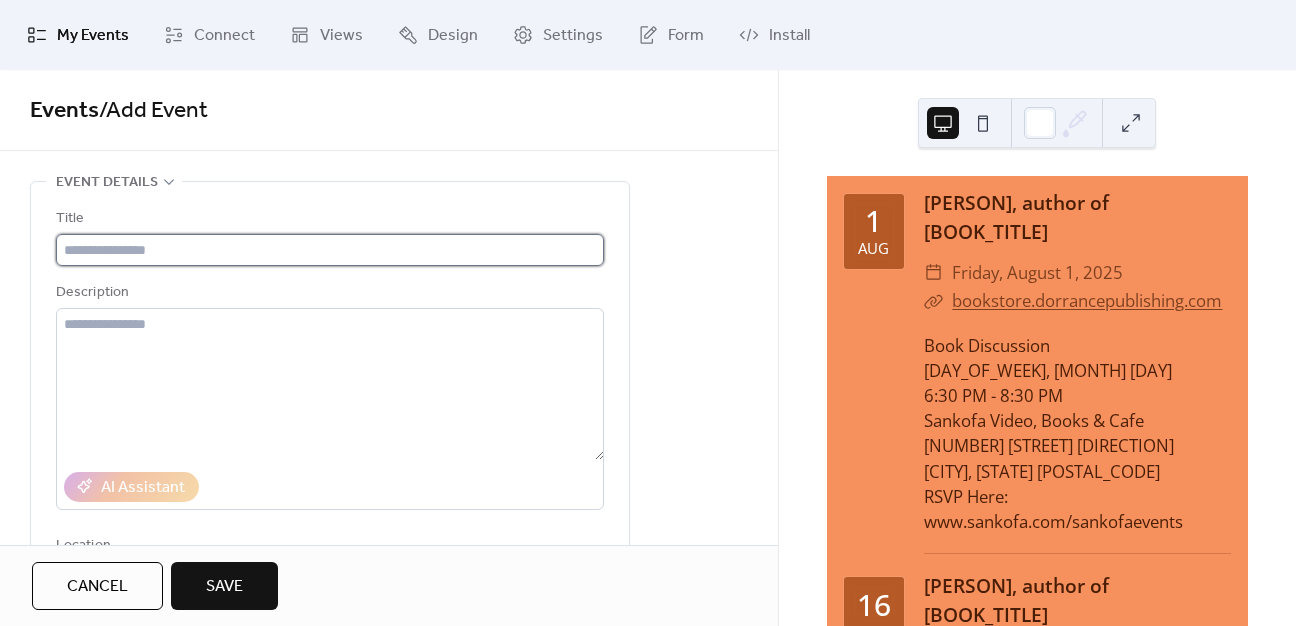 paste on "**********" 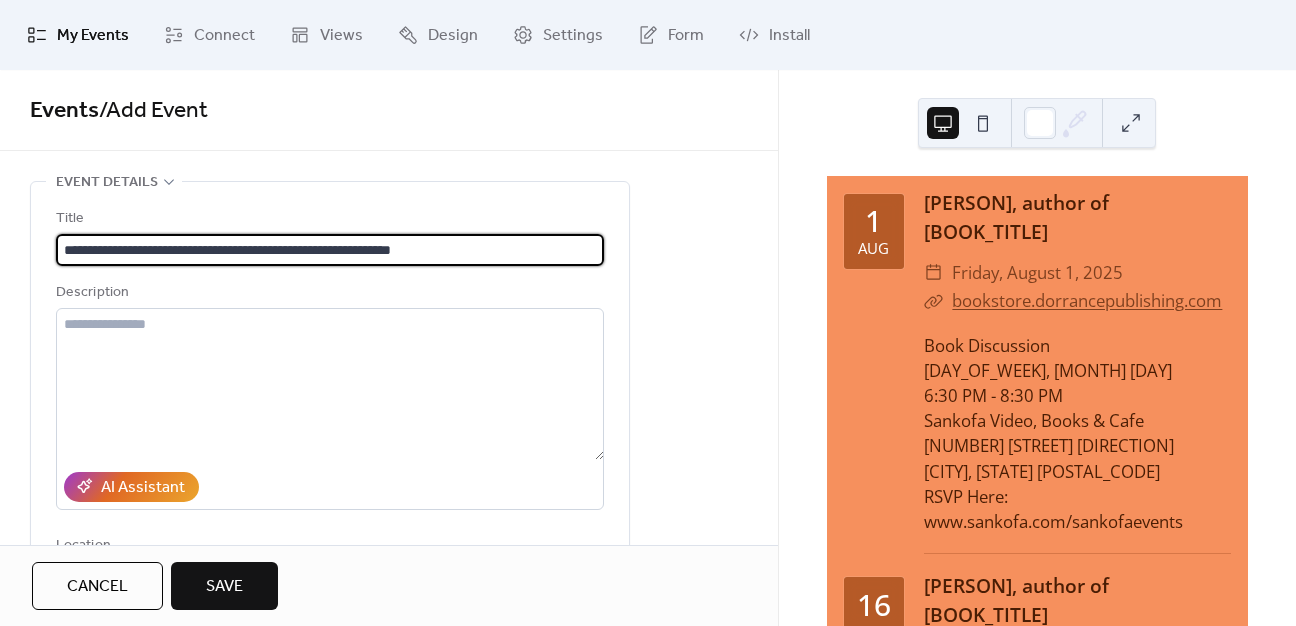 click on "**********" at bounding box center [330, 250] 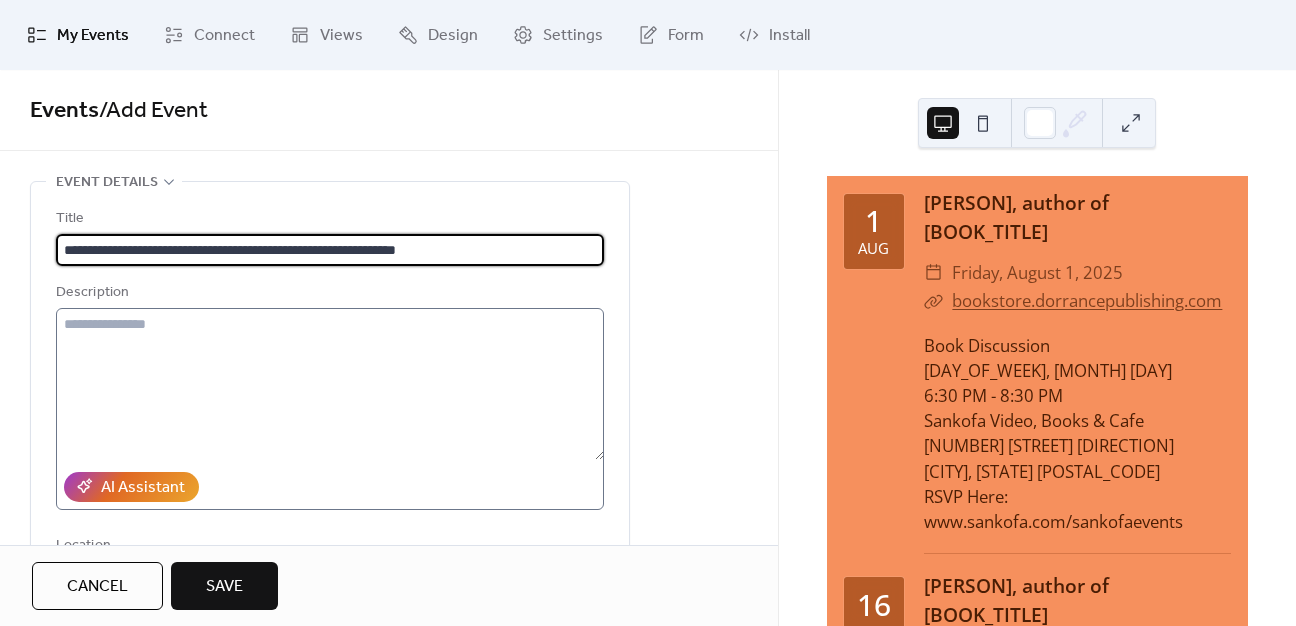 type on "**********" 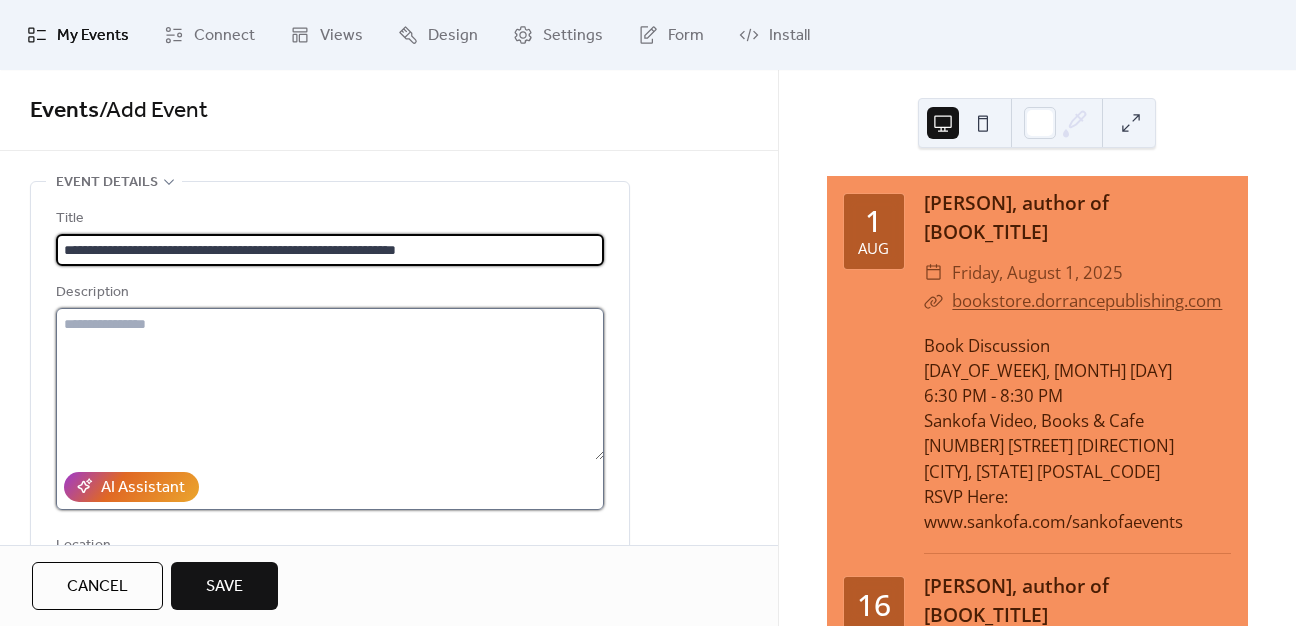 click at bounding box center [330, 384] 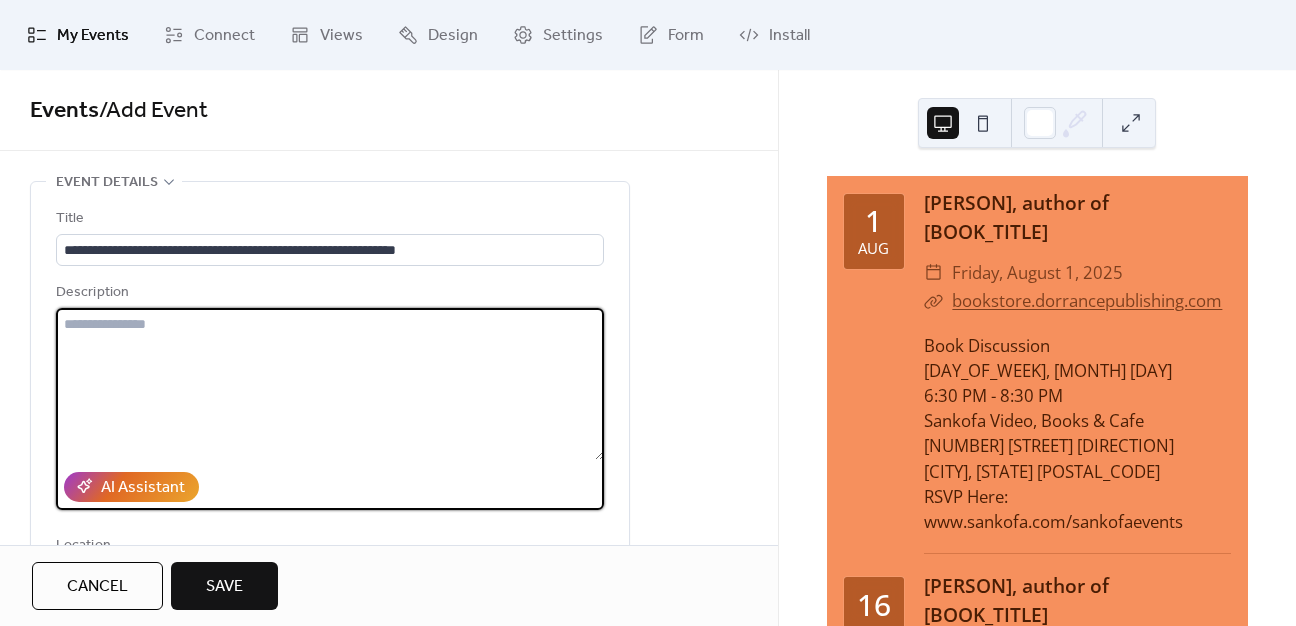 paste on "**********" 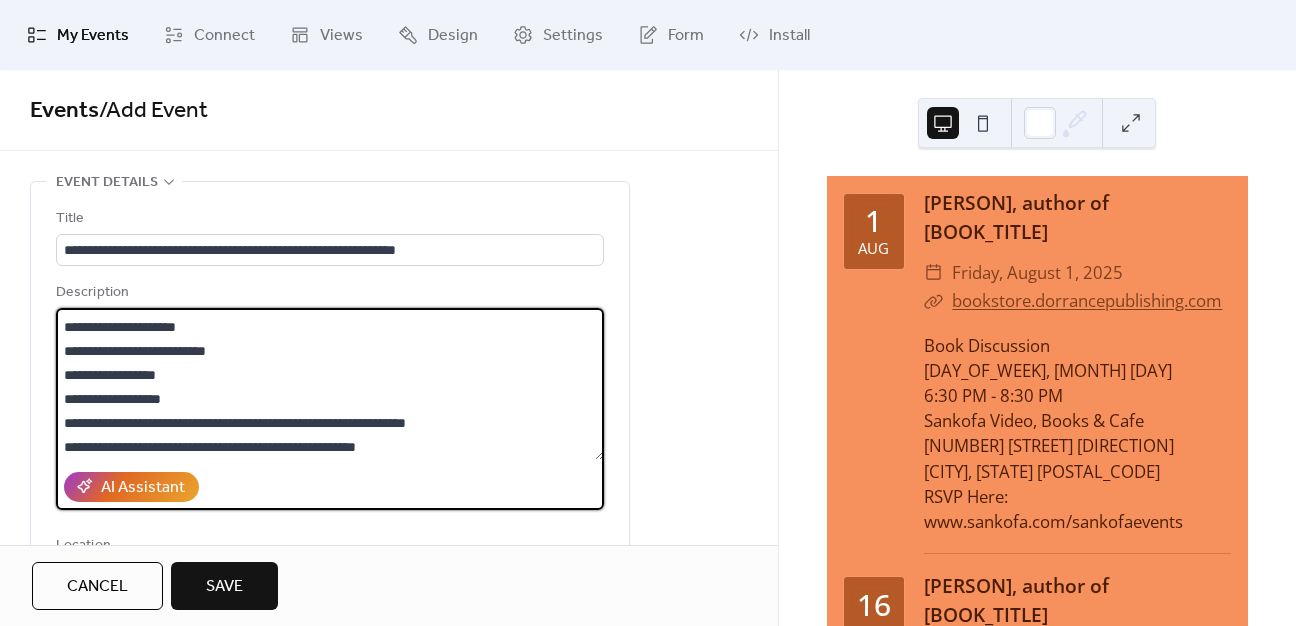 scroll, scrollTop: 48, scrollLeft: 0, axis: vertical 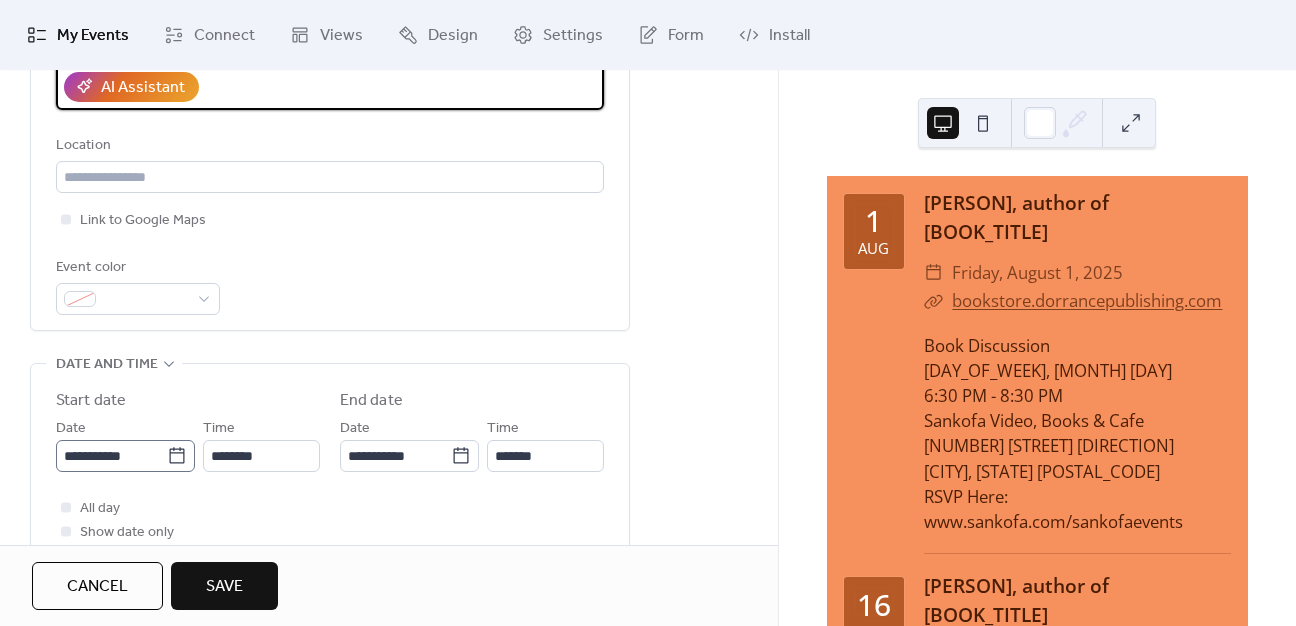 type on "**********" 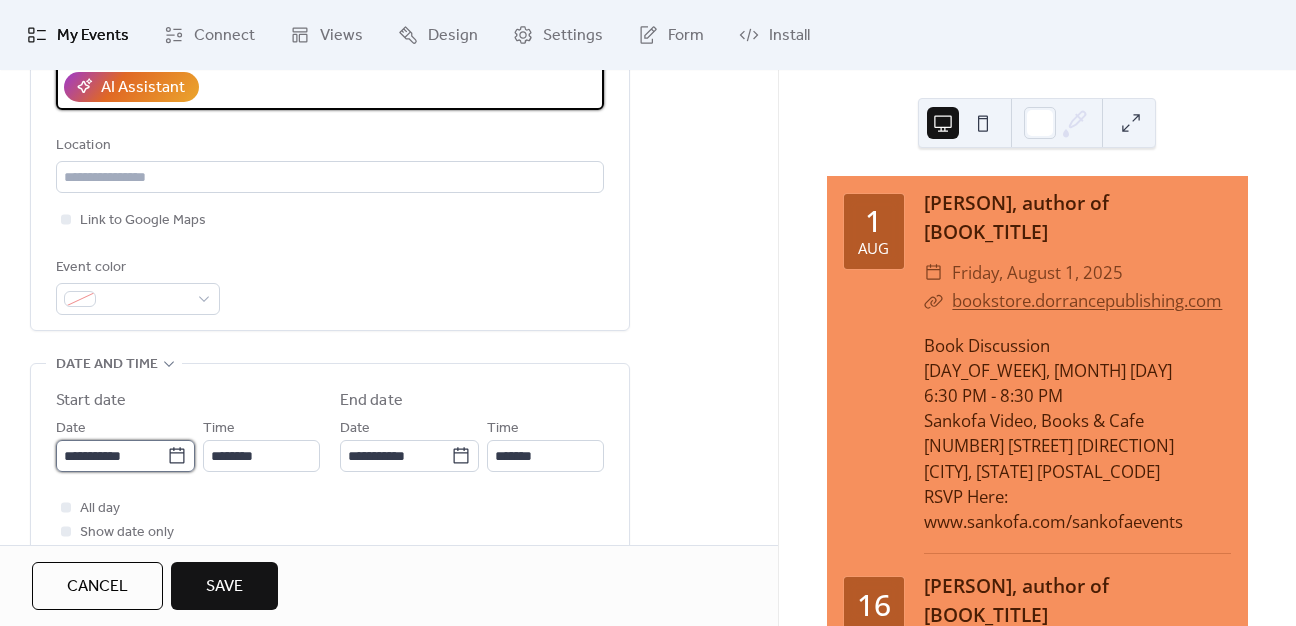 click on "**********" at bounding box center (111, 456) 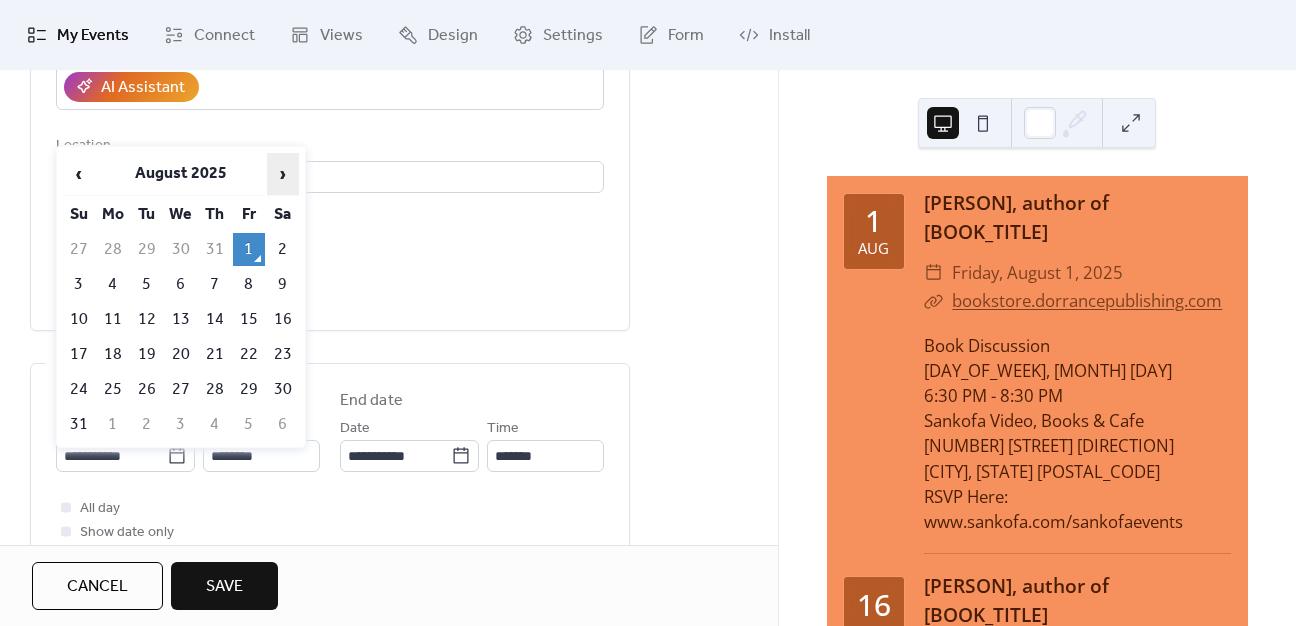 click on "›" at bounding box center (283, 174) 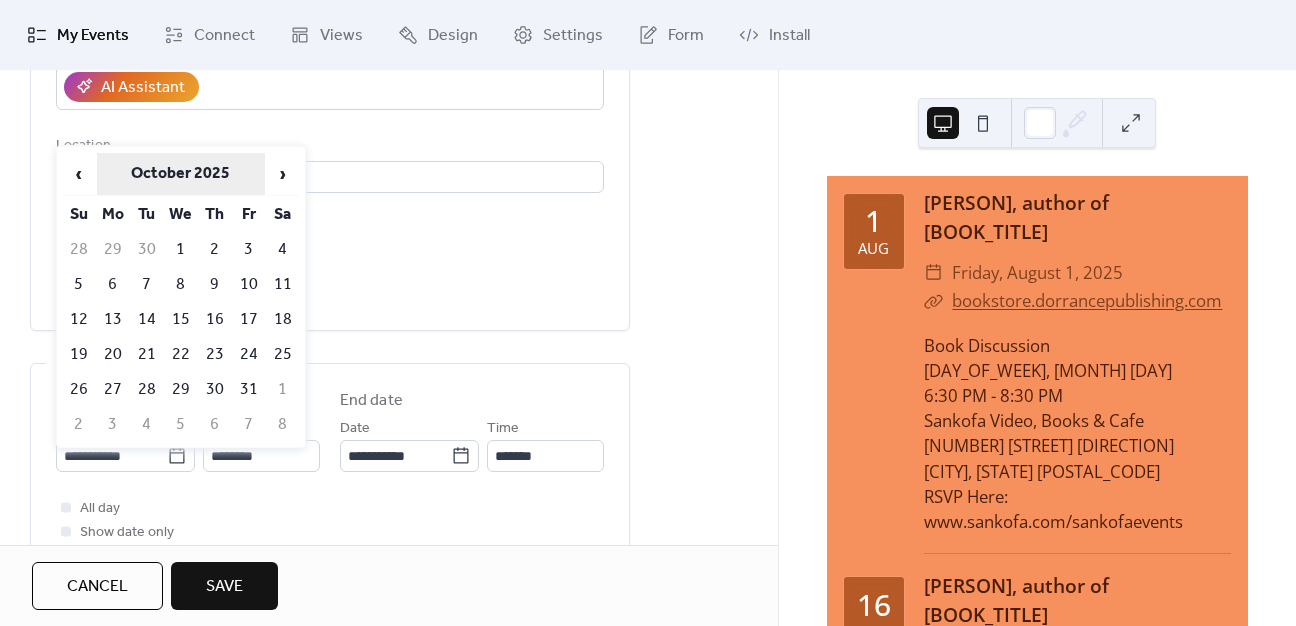 click on "October 2025" at bounding box center [181, 174] 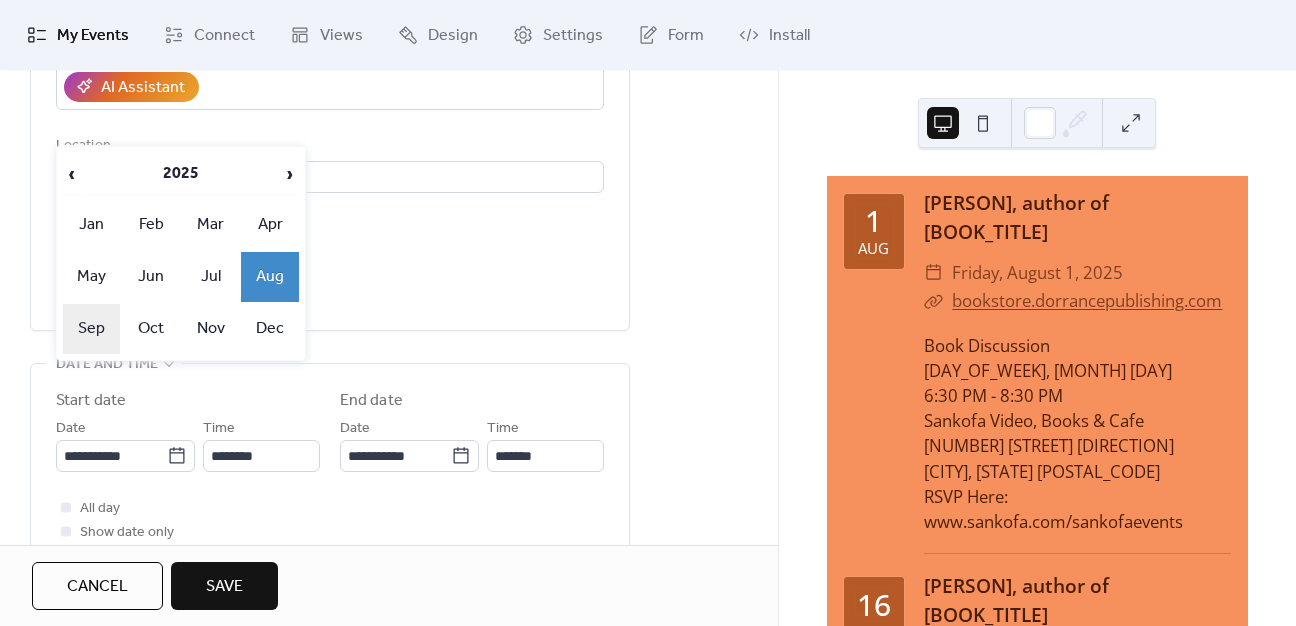 click on "Sep" at bounding box center [92, 329] 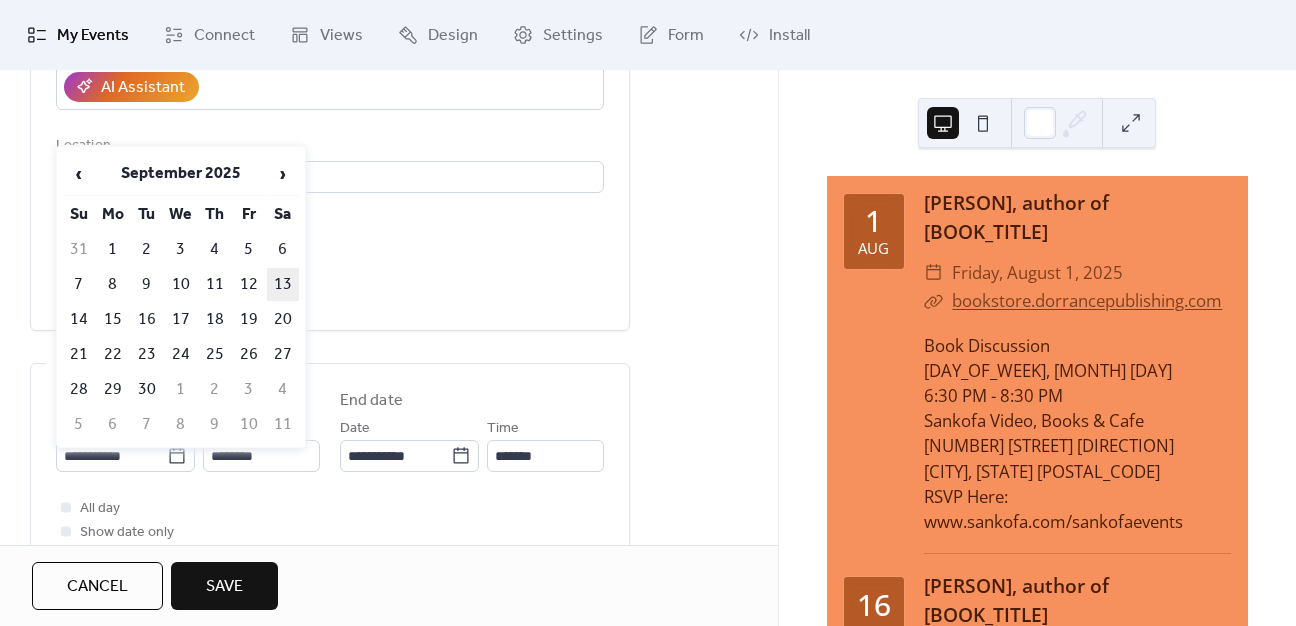 click on "13" at bounding box center [283, 284] 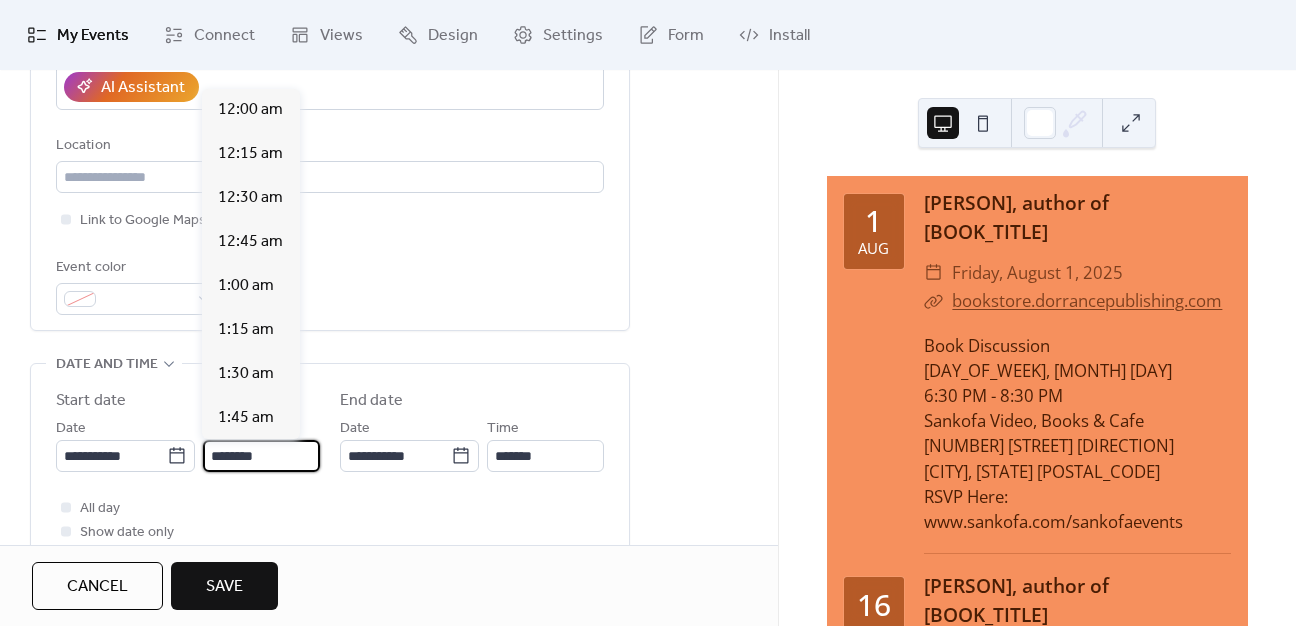 drag, startPoint x: 284, startPoint y: 445, endPoint x: 284, endPoint y: 429, distance: 16 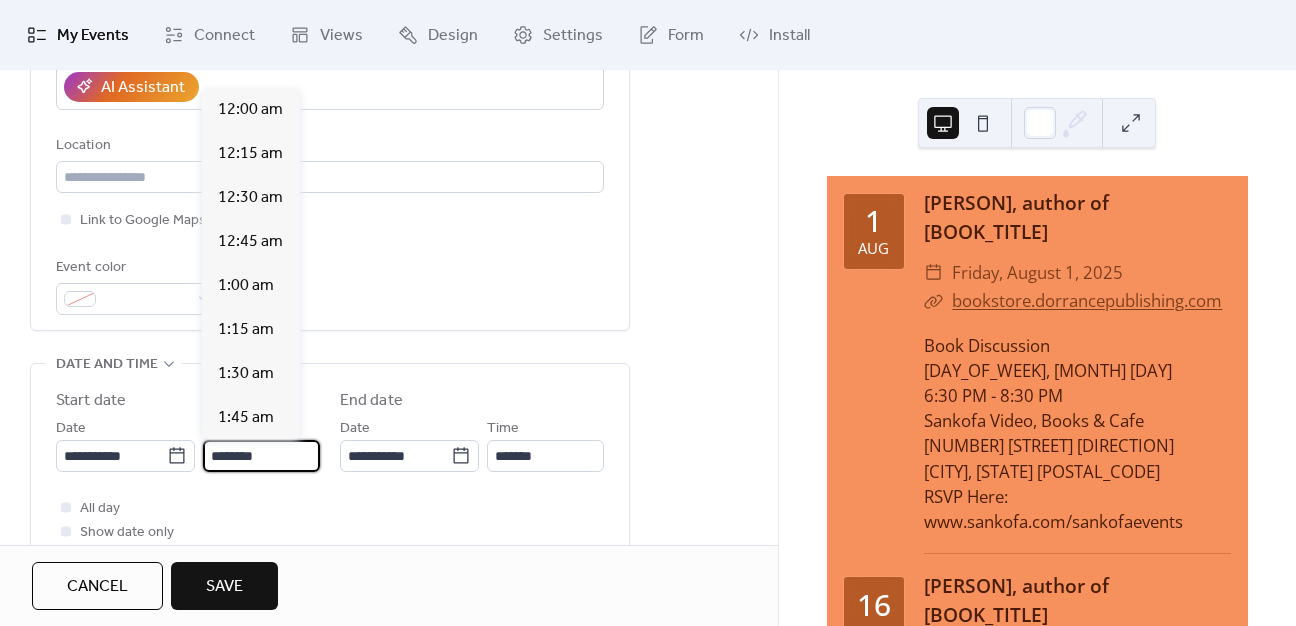 click on "********" at bounding box center [261, 456] 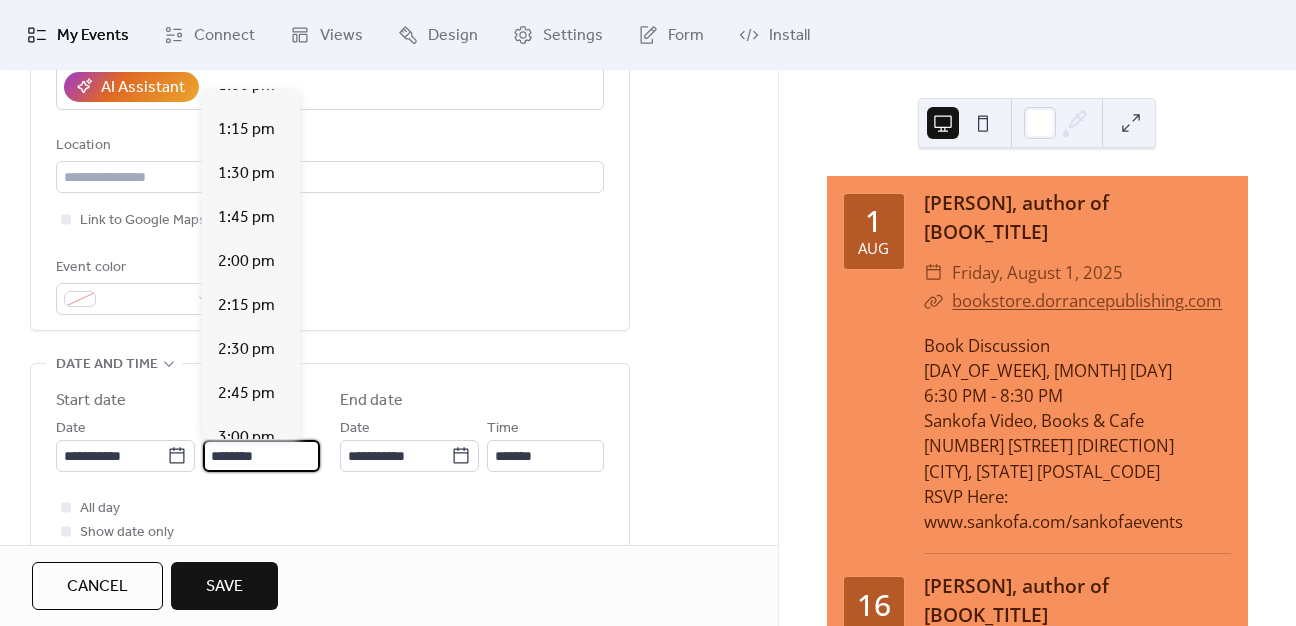 scroll, scrollTop: 2612, scrollLeft: 0, axis: vertical 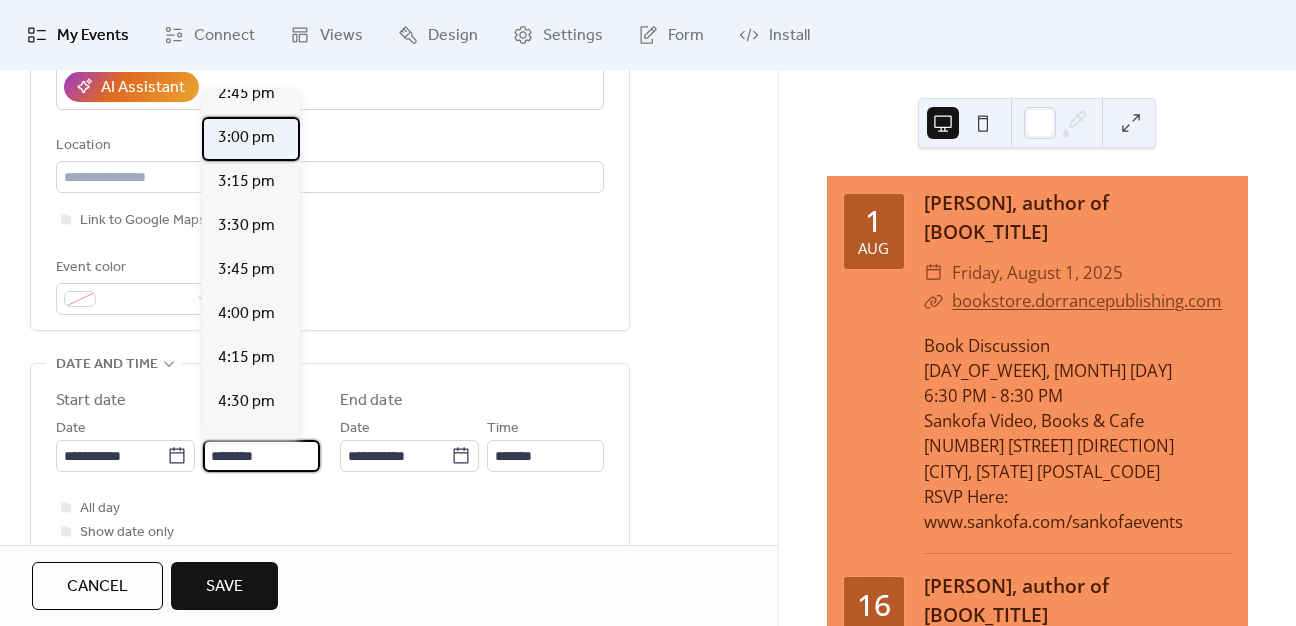 click on "3:00 pm" at bounding box center [246, 138] 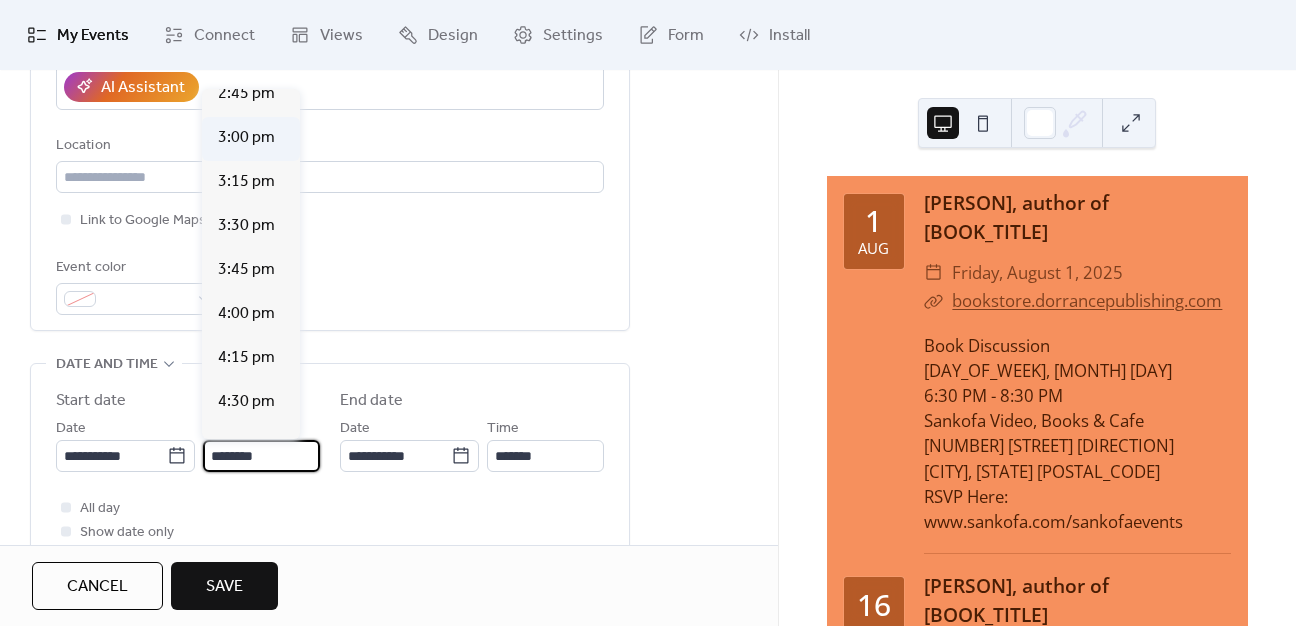 type on "*******" 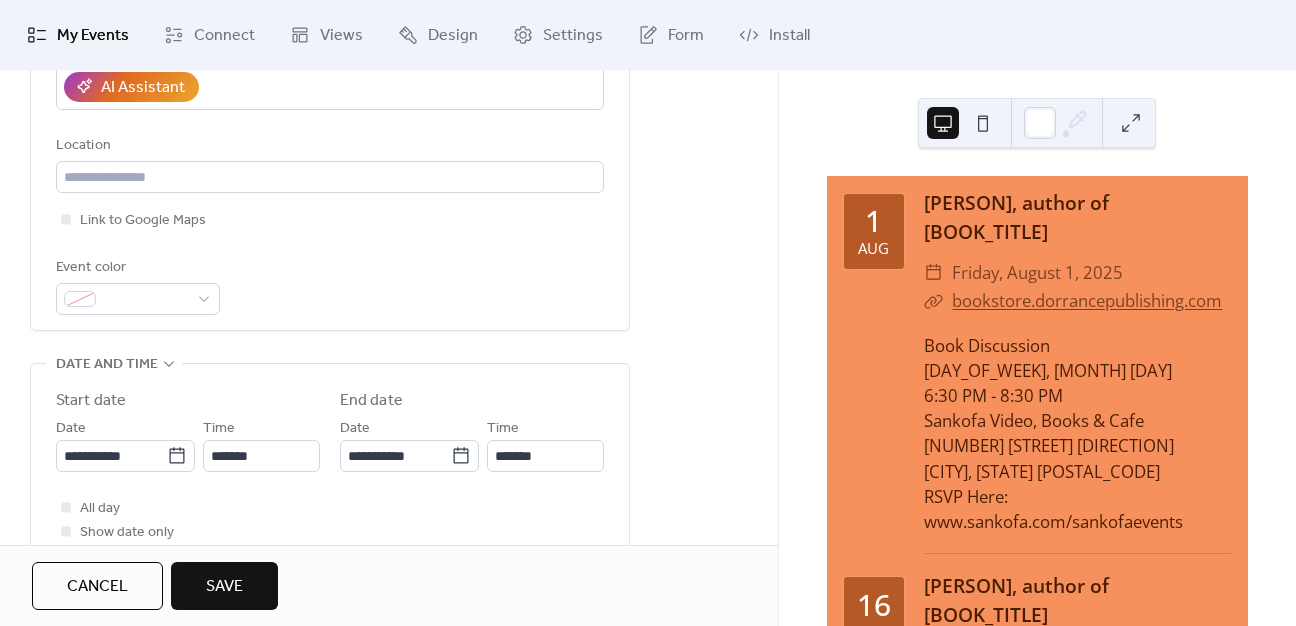 click on "**********" at bounding box center [330, 497] 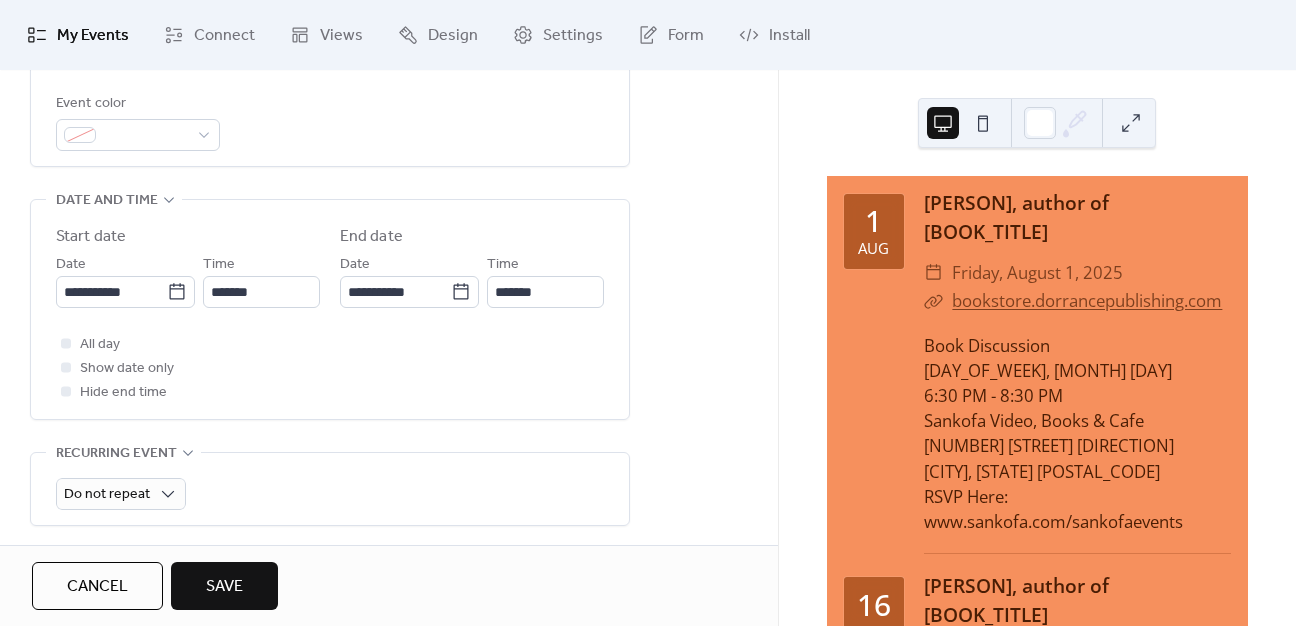 scroll, scrollTop: 600, scrollLeft: 0, axis: vertical 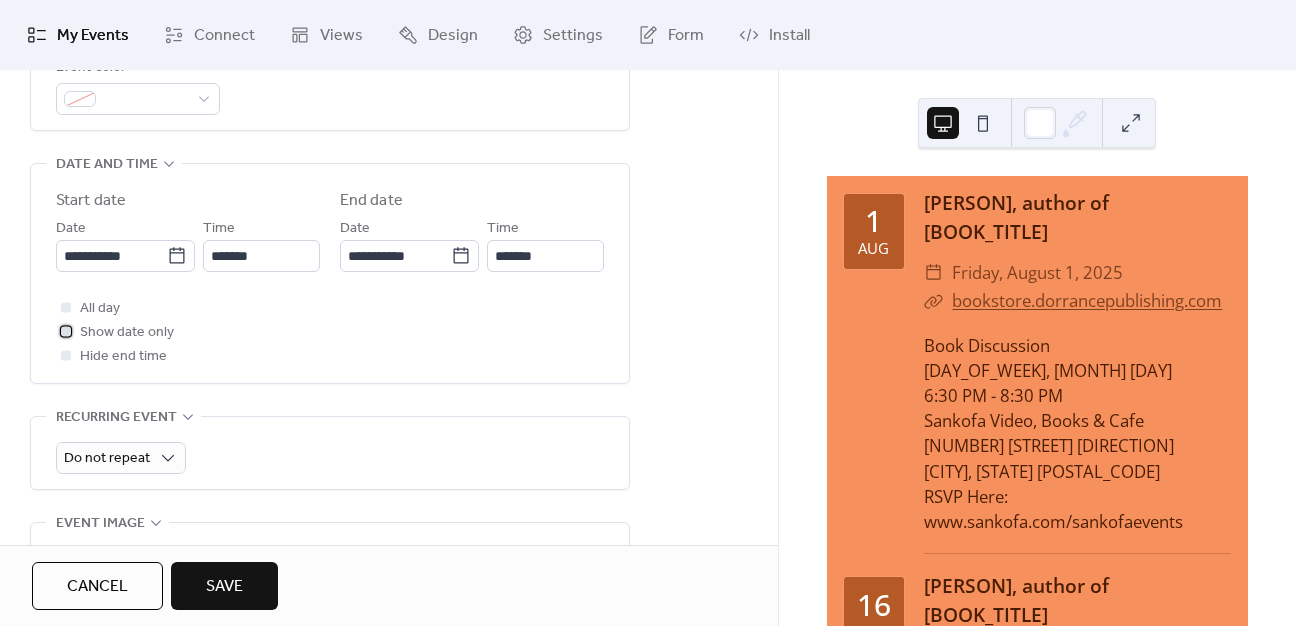 click at bounding box center [66, 331] 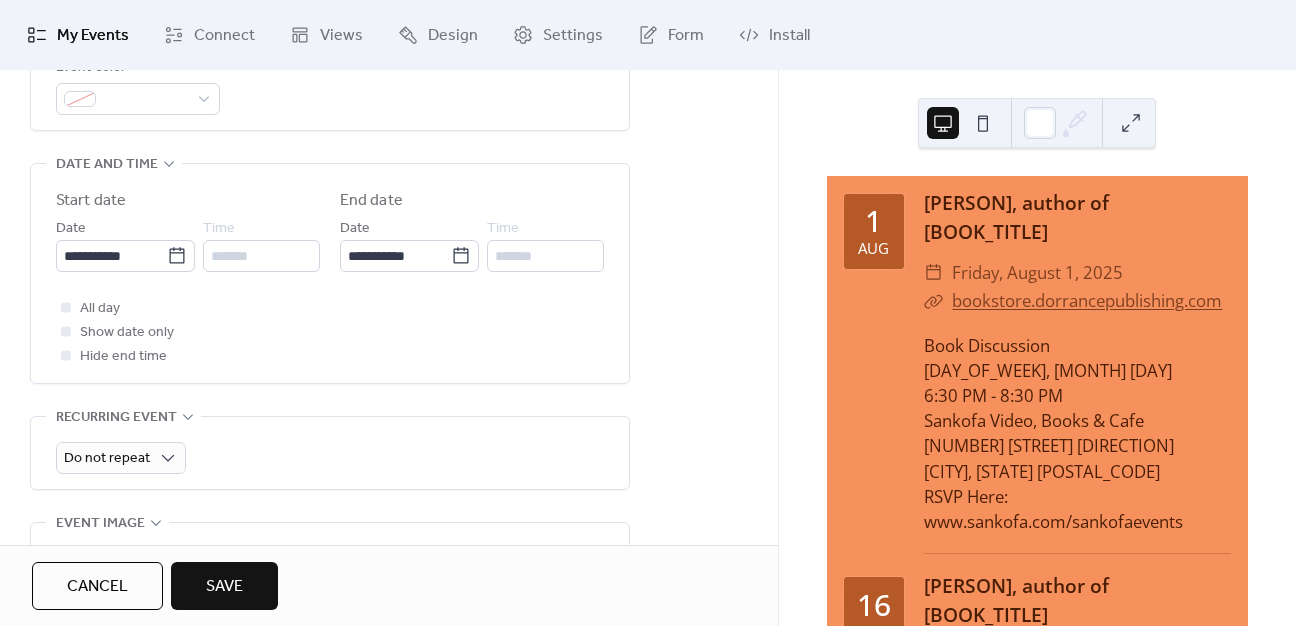 click on "Save" at bounding box center [224, 586] 